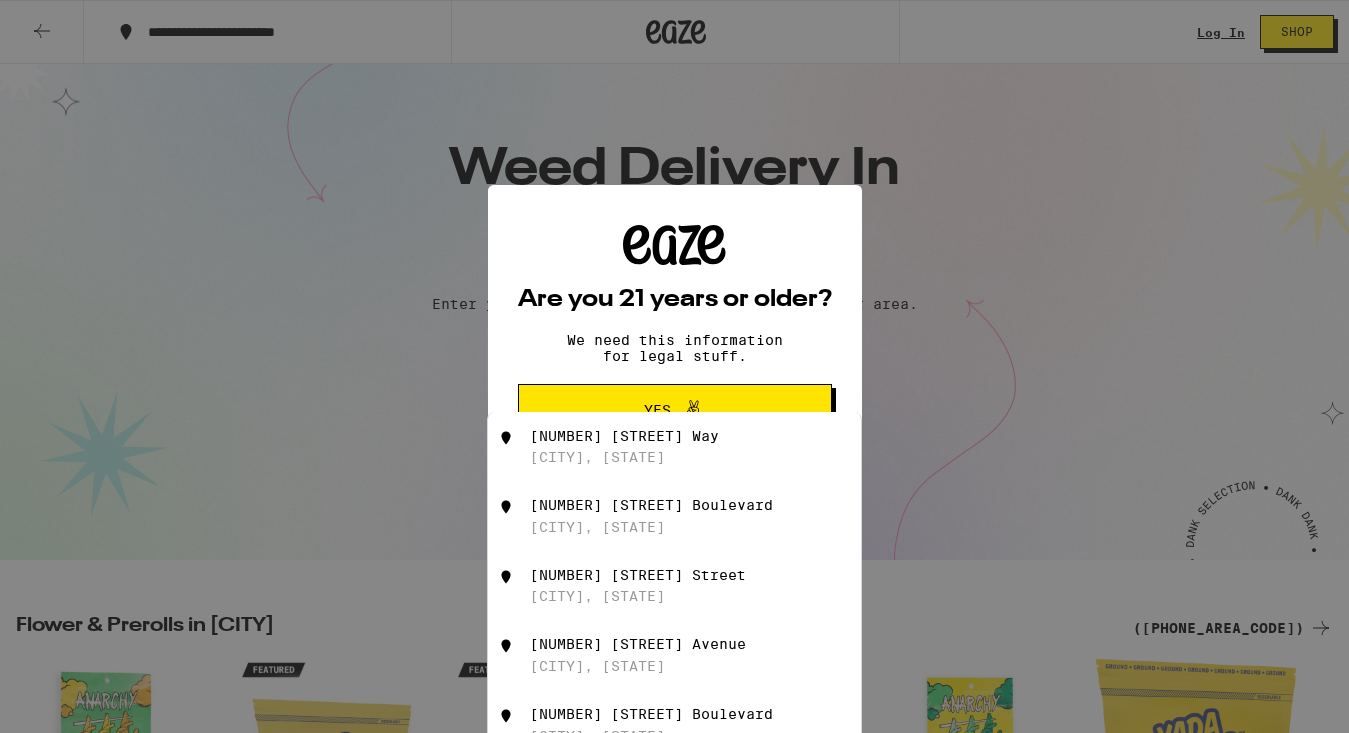 scroll, scrollTop: 0, scrollLeft: 0, axis: both 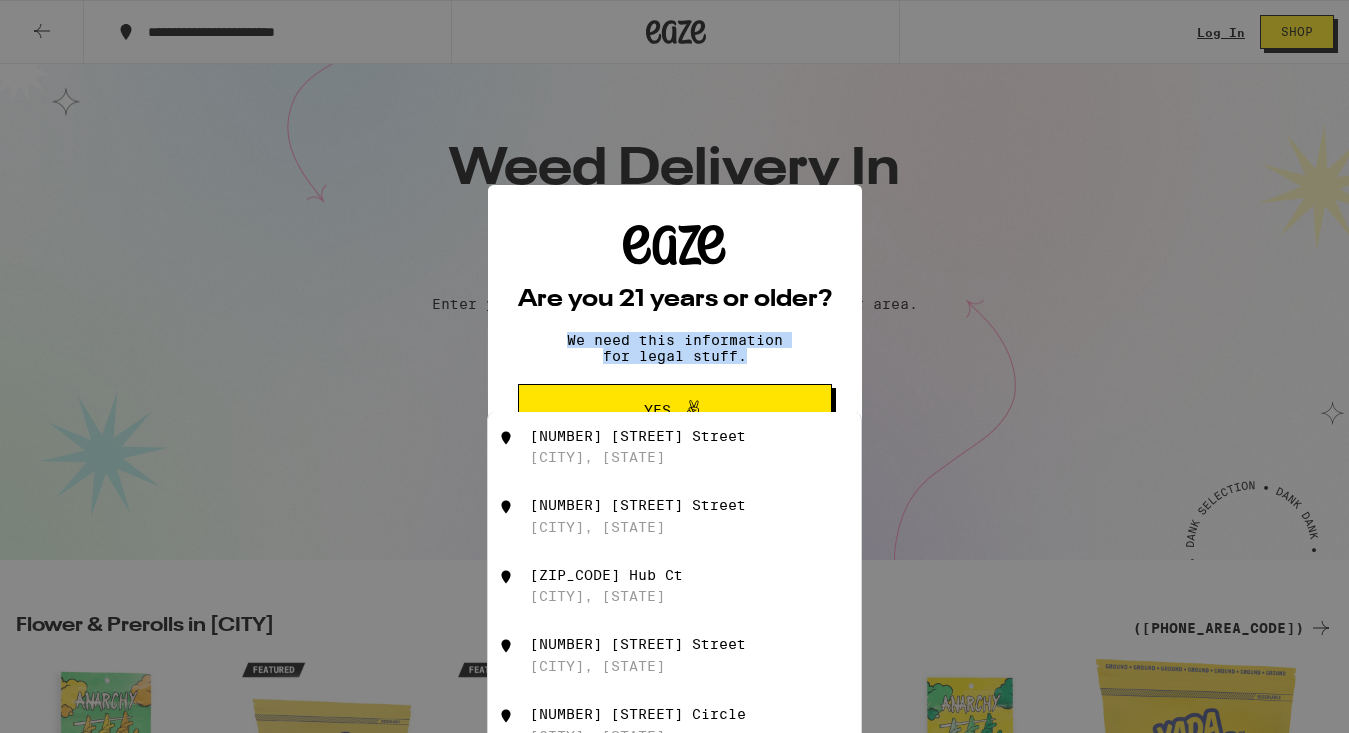 click on "Are you 21 years or older? We need this information for legal stuff. Yes No" at bounding box center (675, 366) 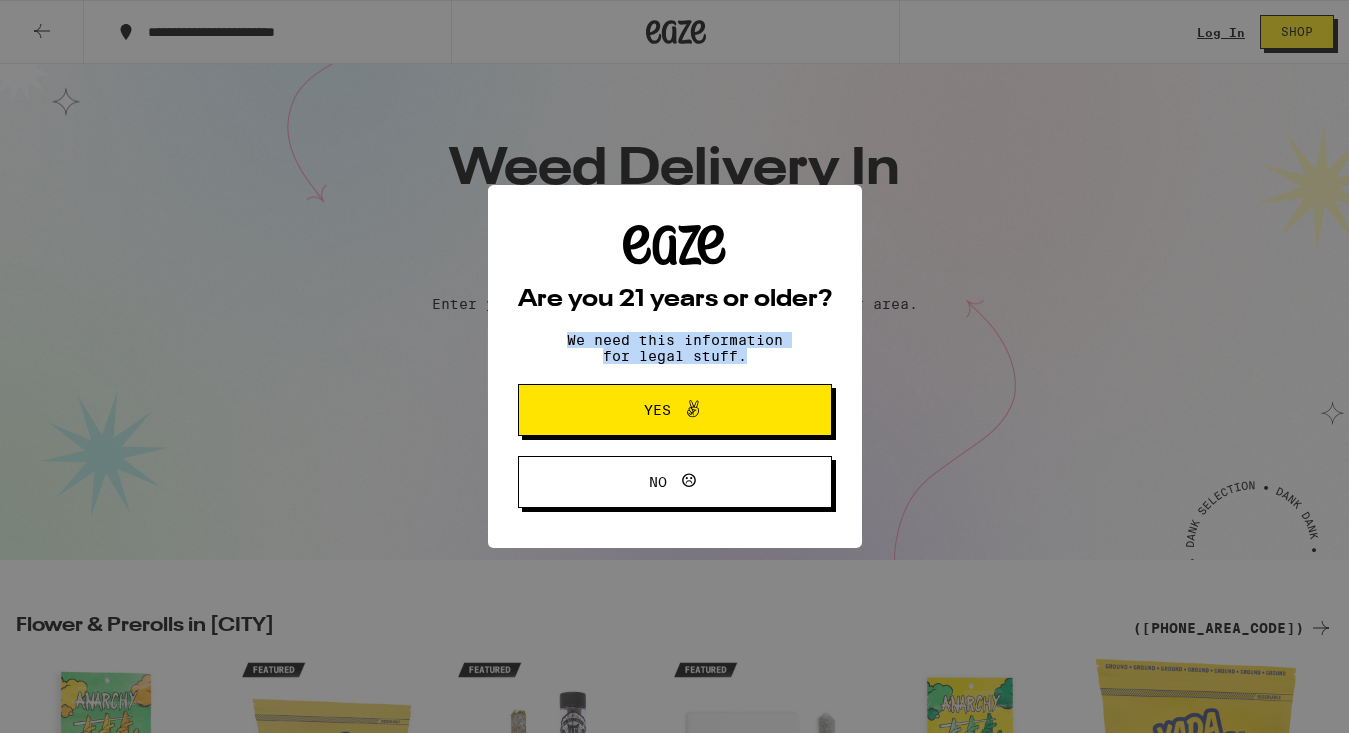 click on "Yes" at bounding box center [675, 410] 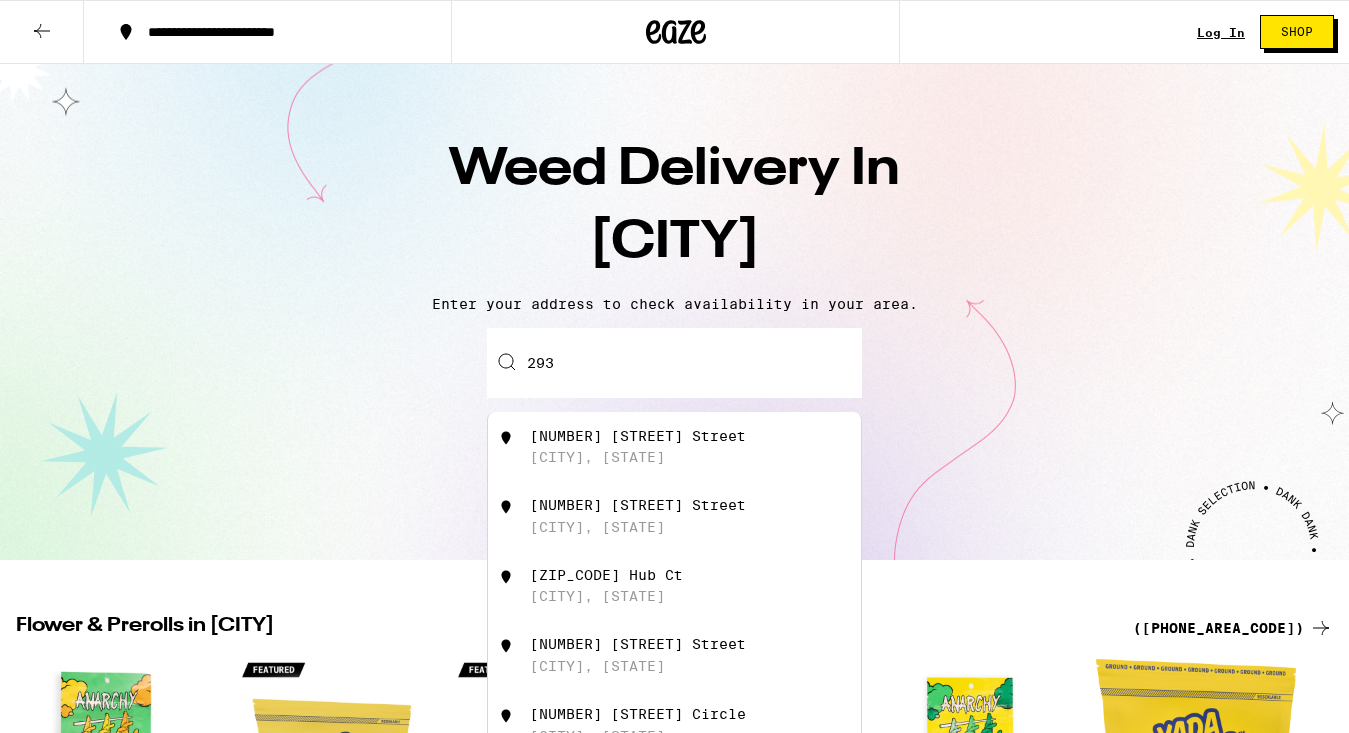 click on "293" at bounding box center (674, 363) 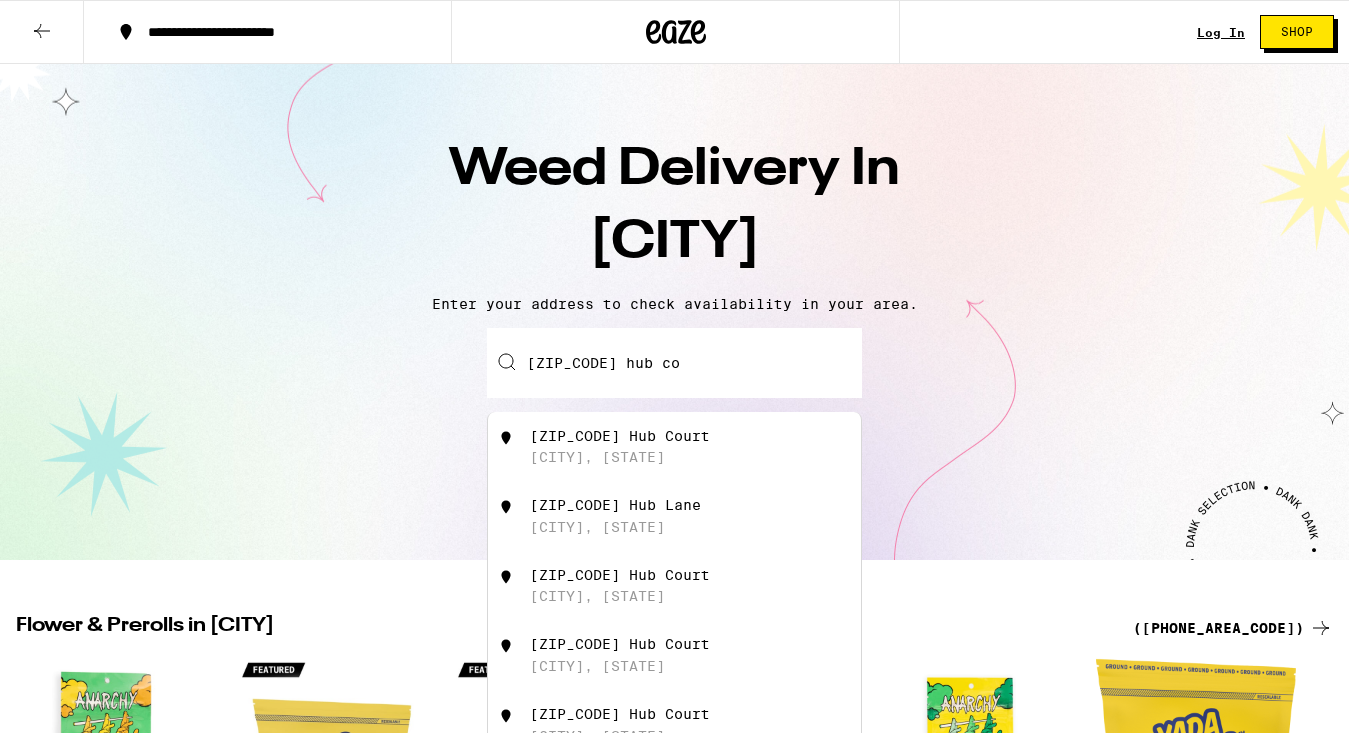 click on "[ZIP_CODE] Hub Court [CITY], [STATE]" at bounding box center [708, 447] 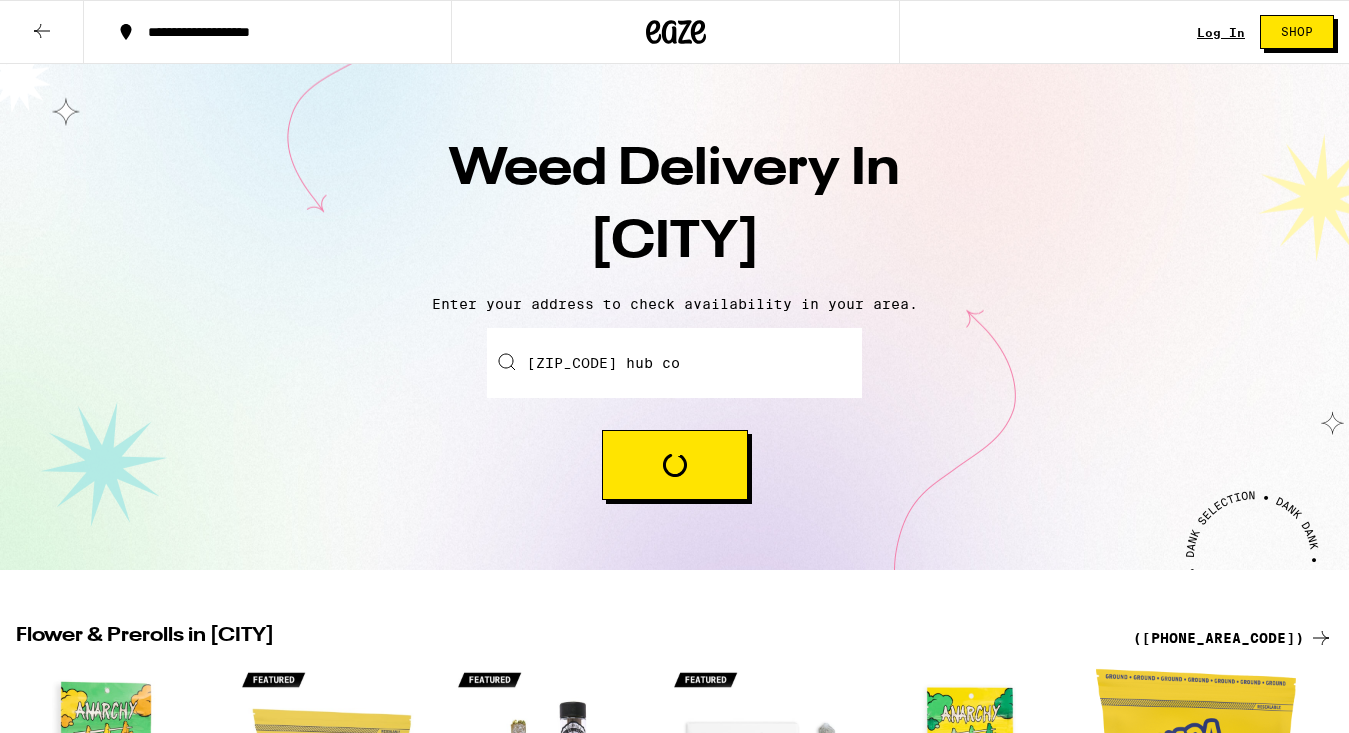 type on "[ZIP_CODE] Hub Court, [CITY], [STATE]" 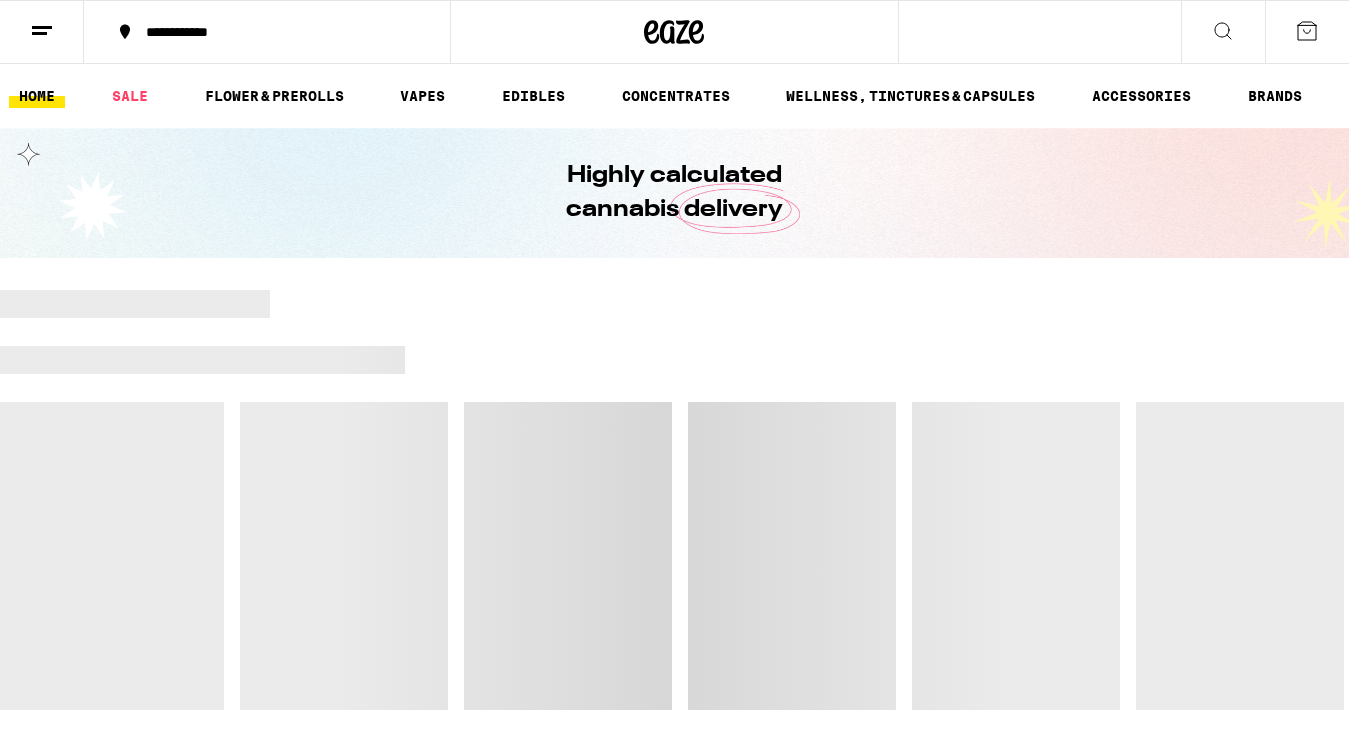 click at bounding box center (680, 556) 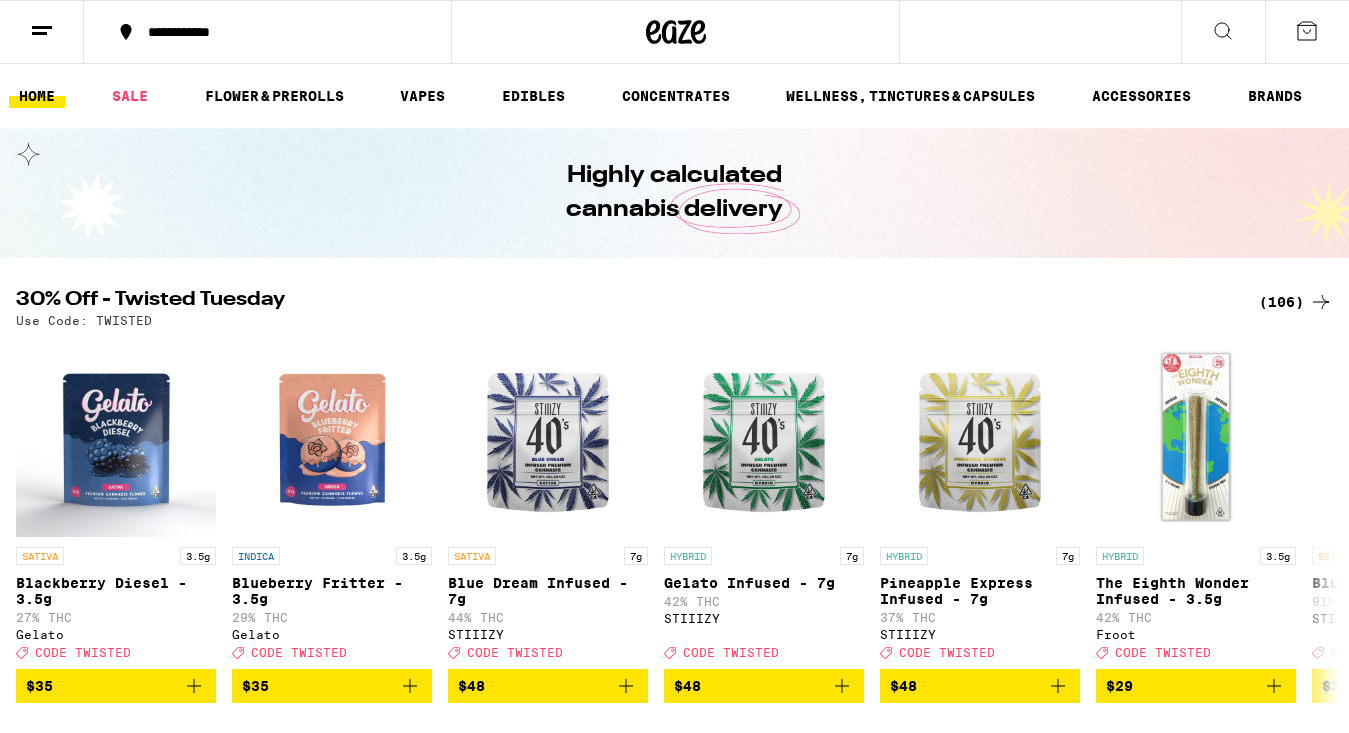 scroll, scrollTop: 0, scrollLeft: 0, axis: both 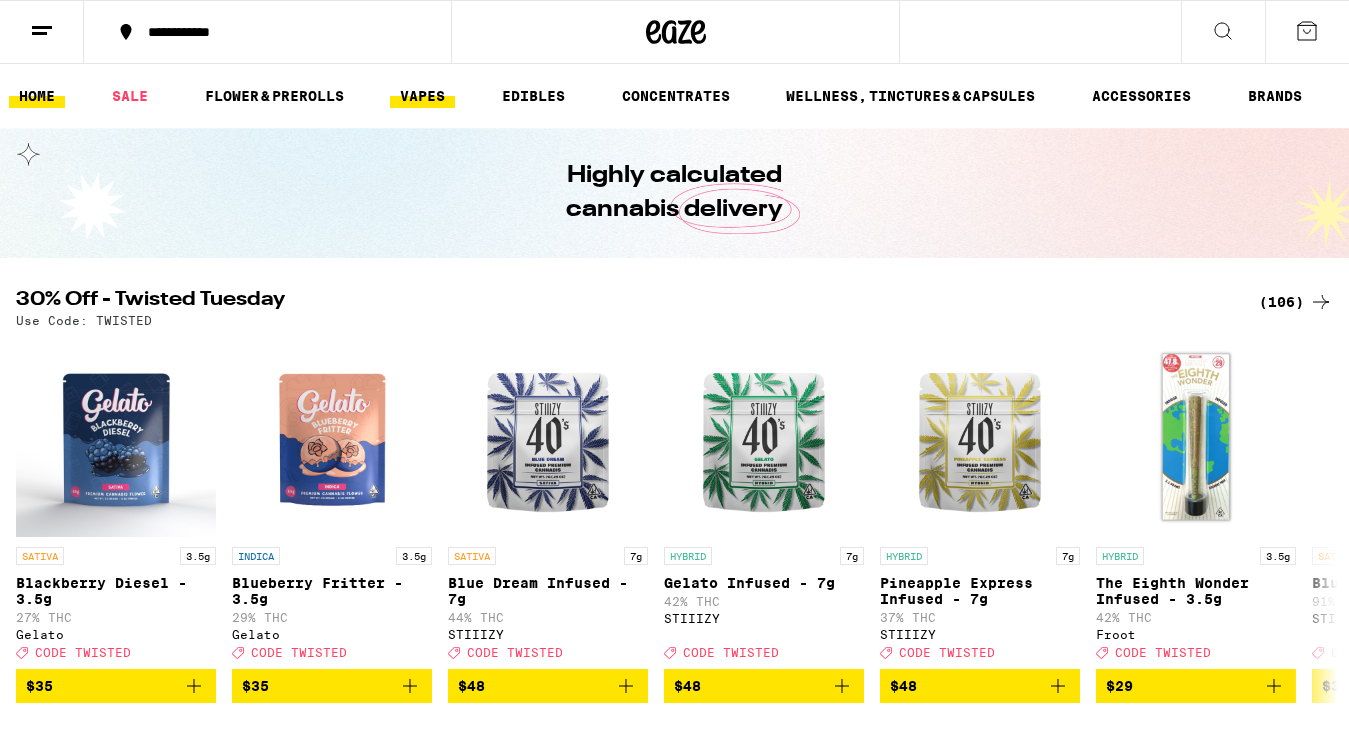 click on "VAPES" at bounding box center [422, 96] 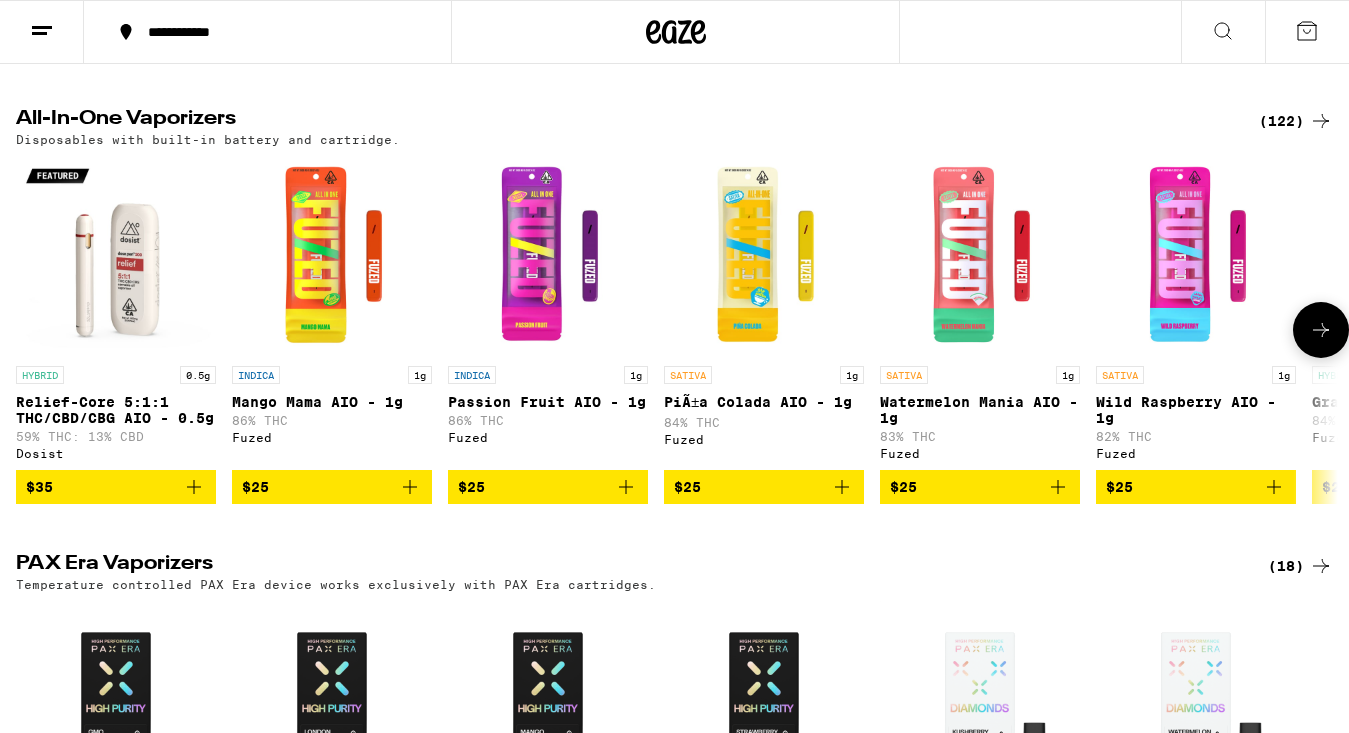 scroll, scrollTop: 616, scrollLeft: 0, axis: vertical 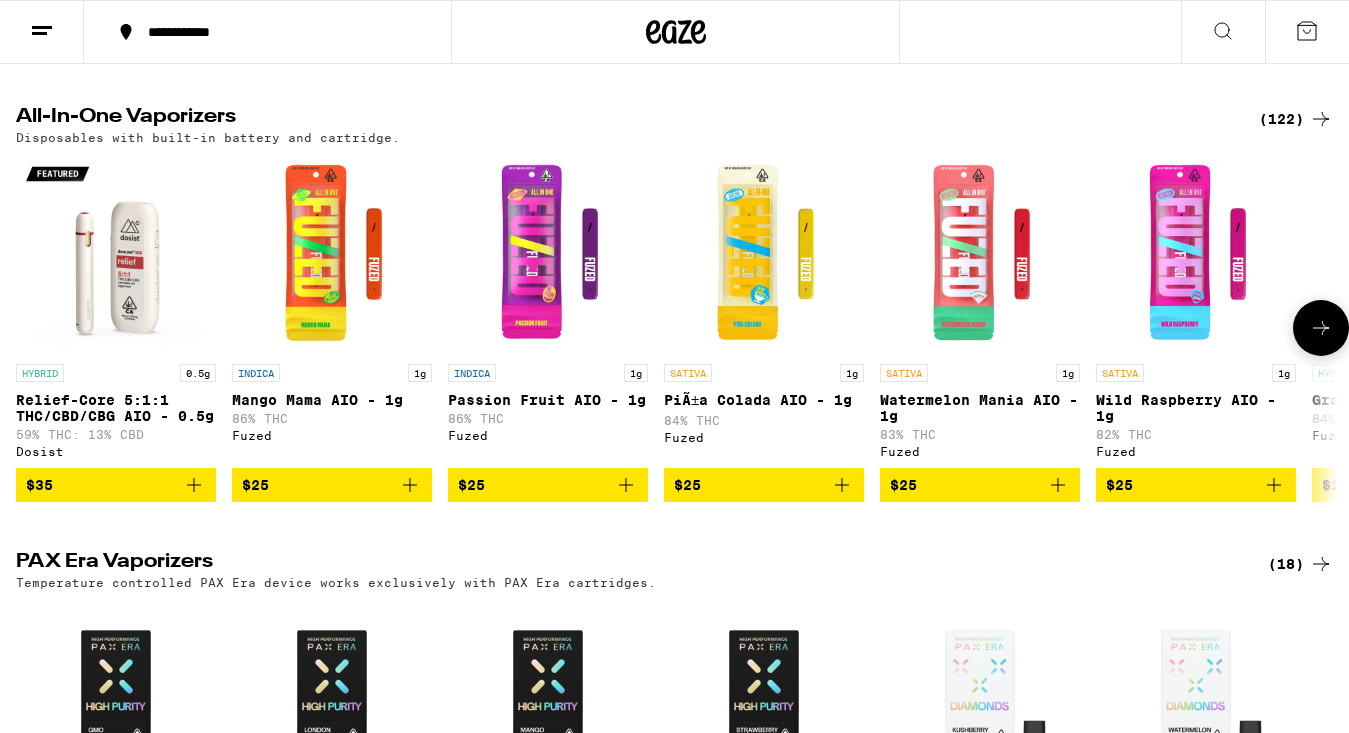 click 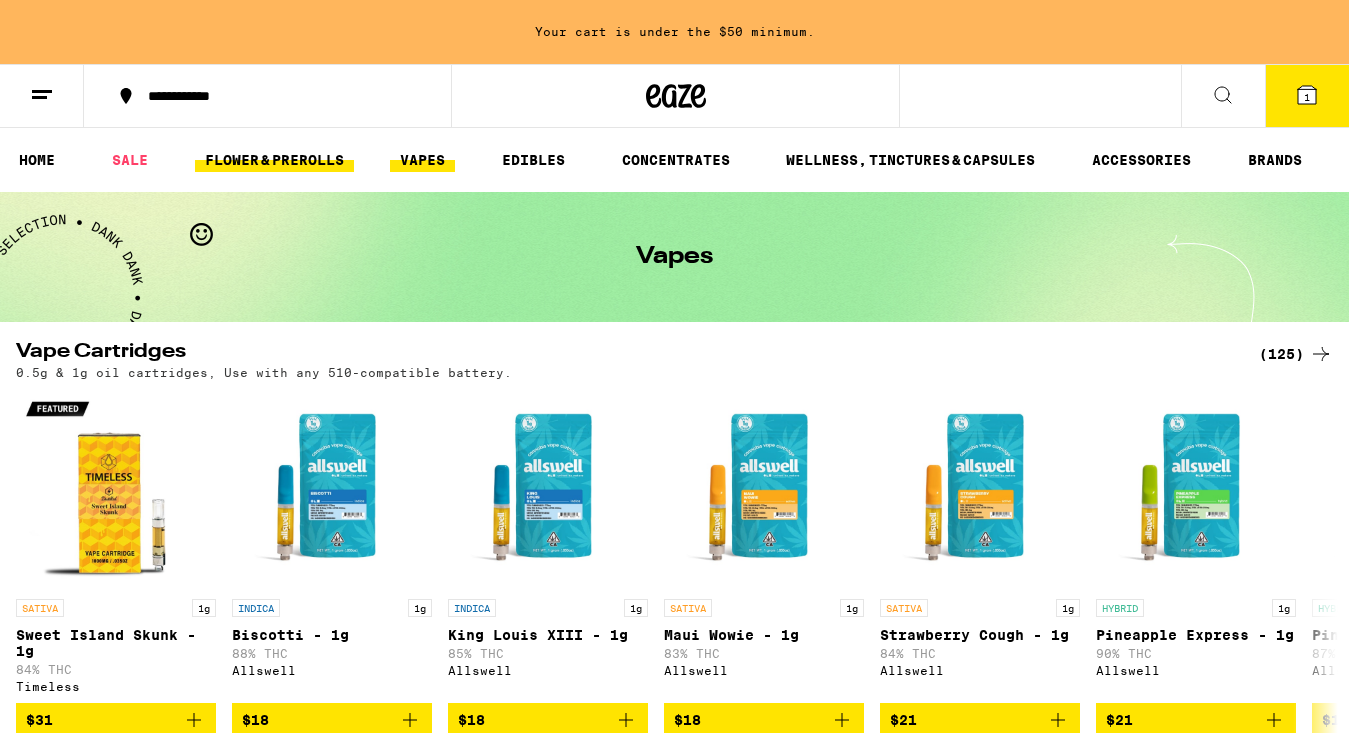scroll, scrollTop: 0, scrollLeft: 0, axis: both 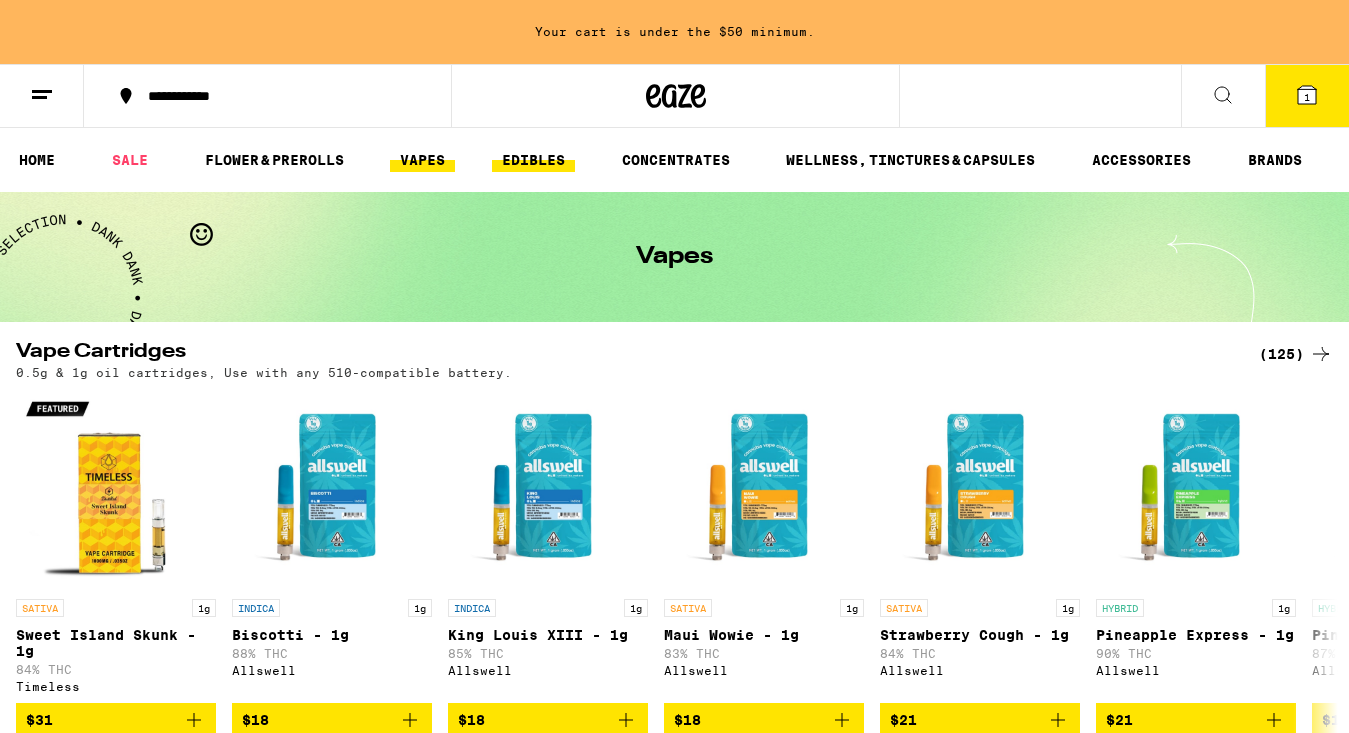 click on "EDIBLES" at bounding box center [533, 160] 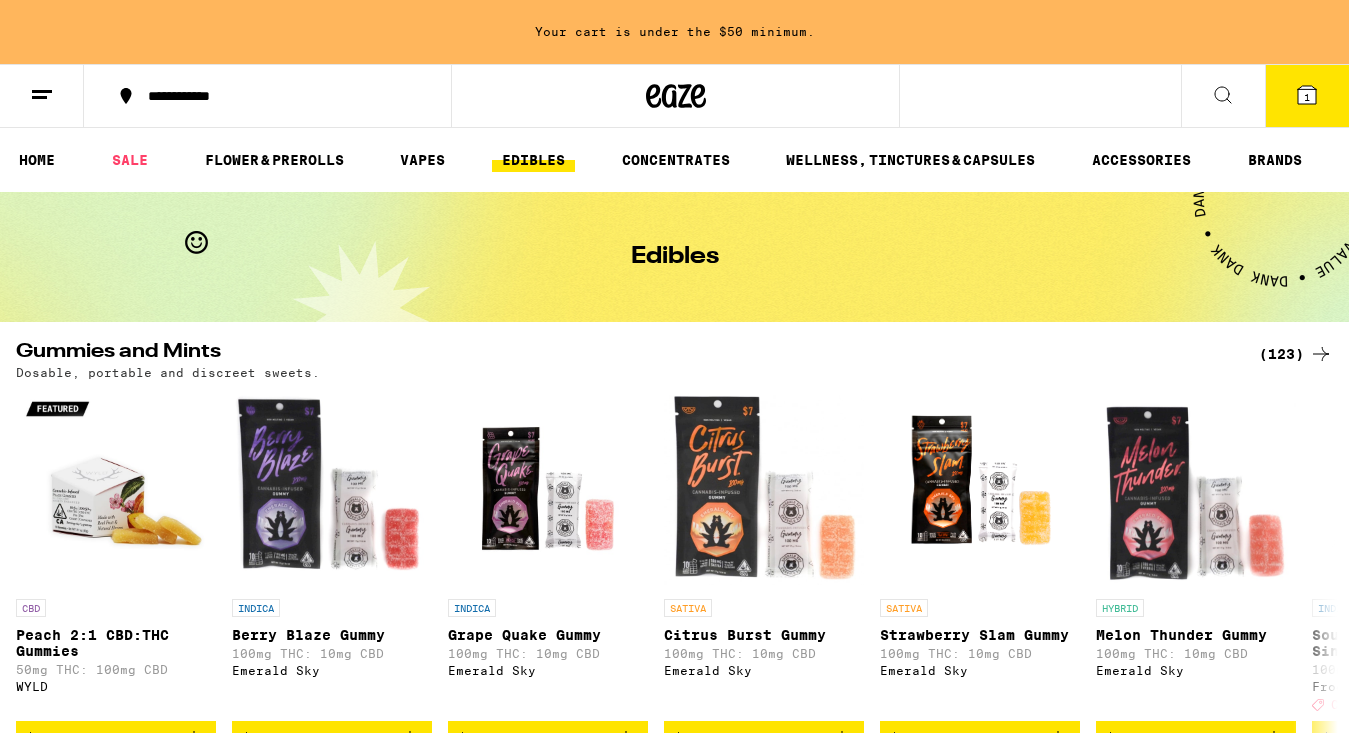 scroll, scrollTop: 0, scrollLeft: 0, axis: both 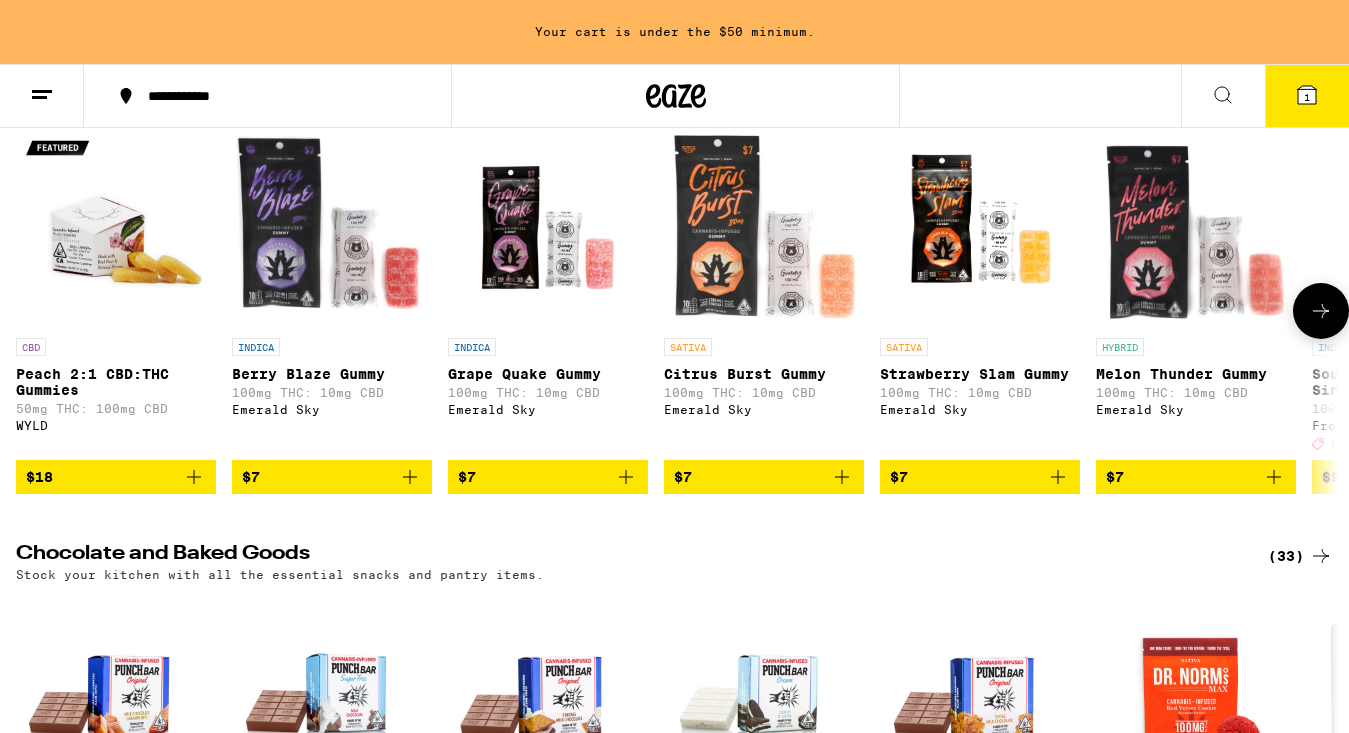 click at bounding box center [116, 228] 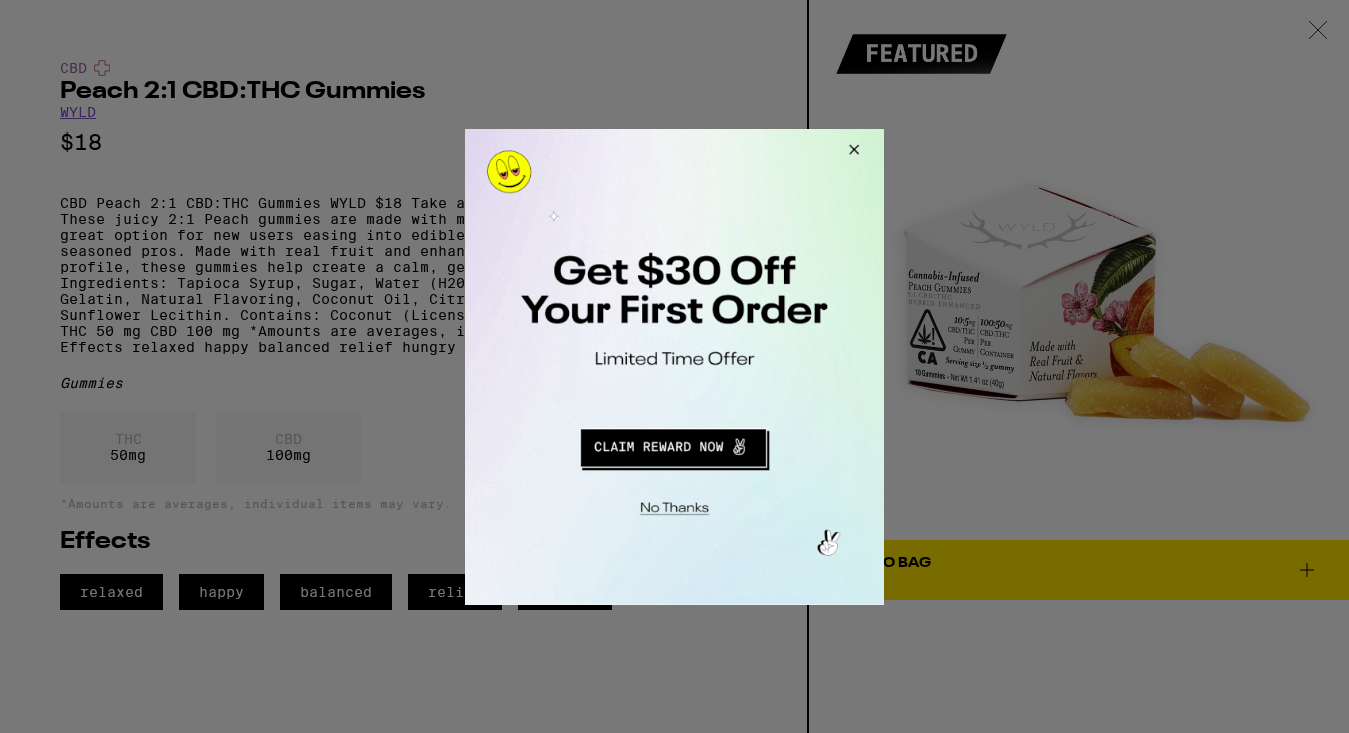 click at bounding box center [674, 366] 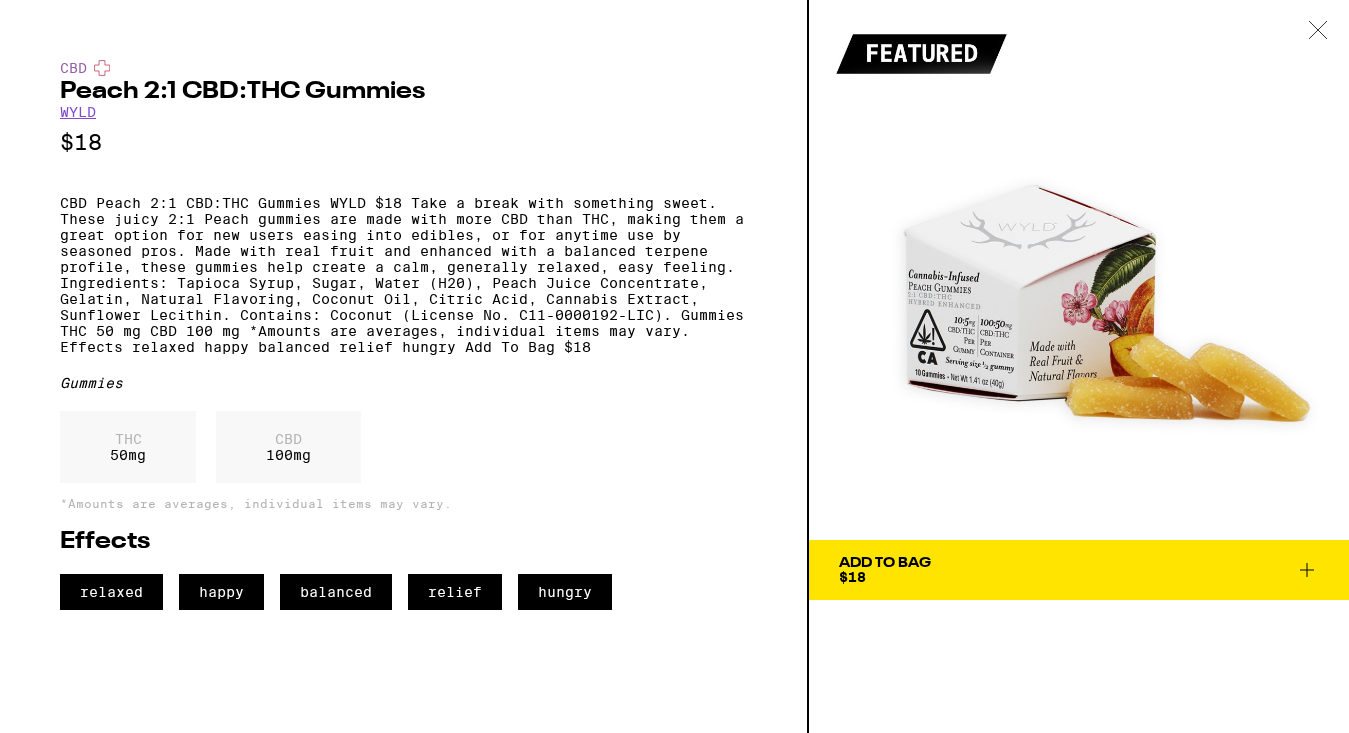 click at bounding box center [1318, 31] 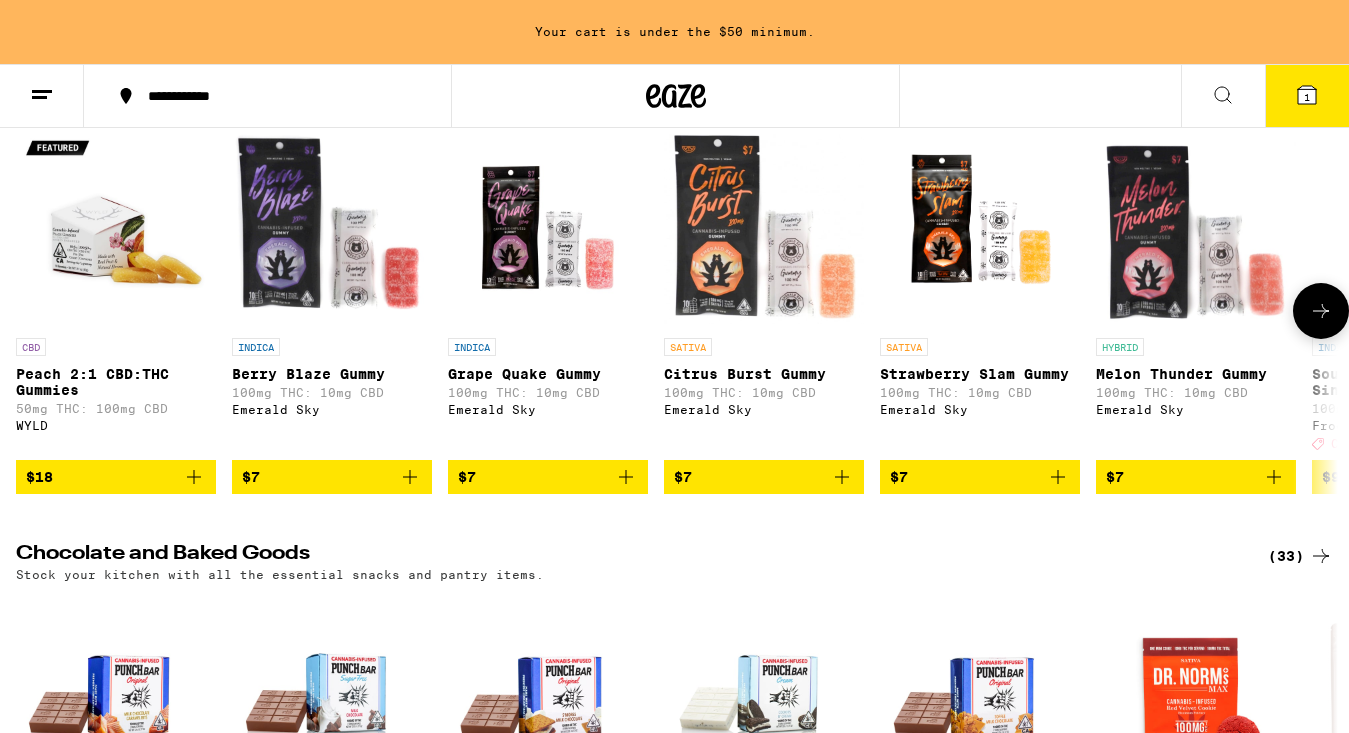 click 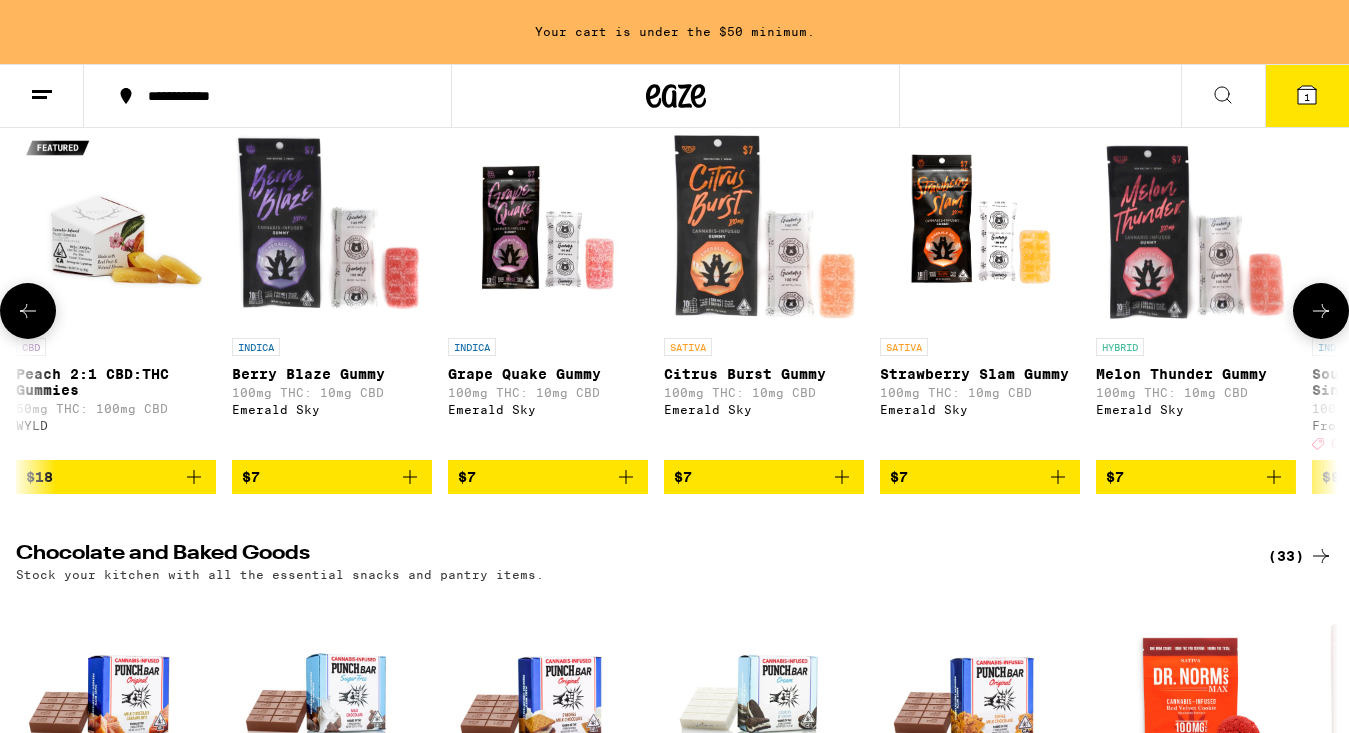 scroll, scrollTop: 0, scrollLeft: 1099, axis: horizontal 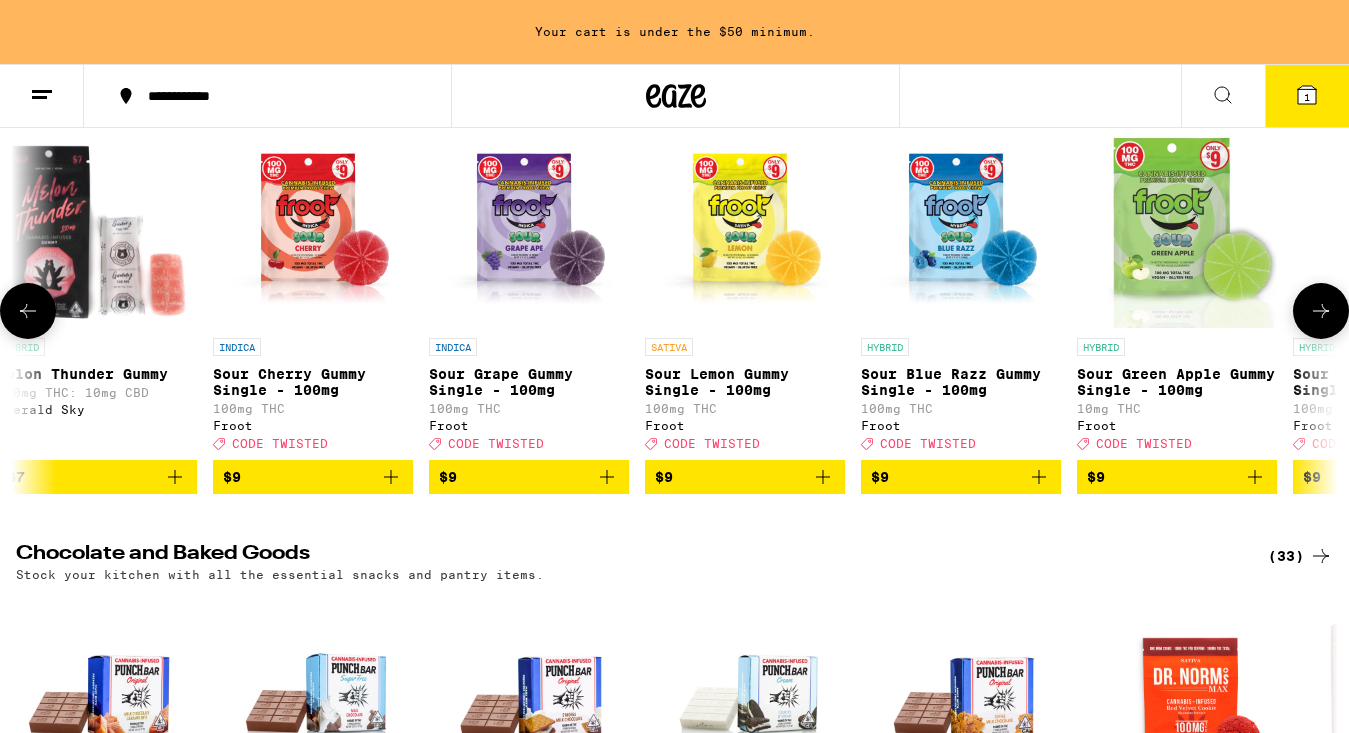 click 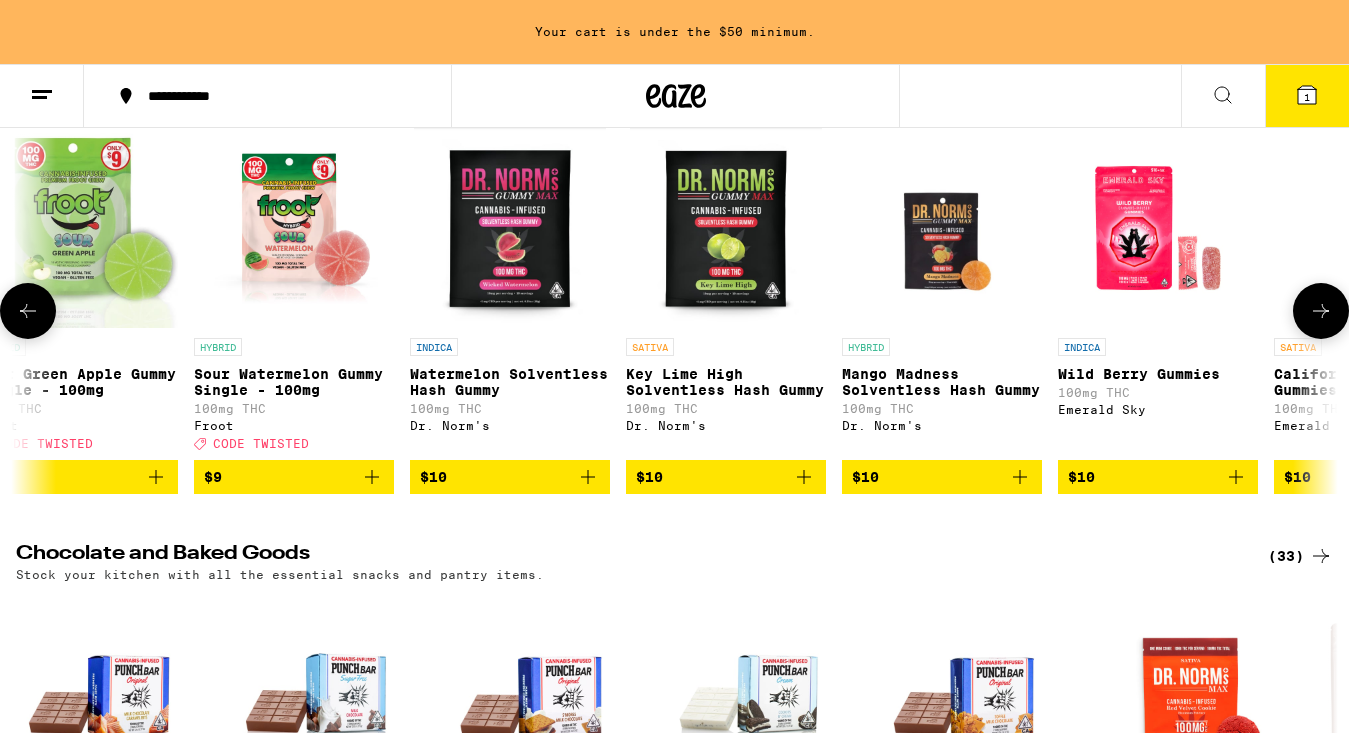 click 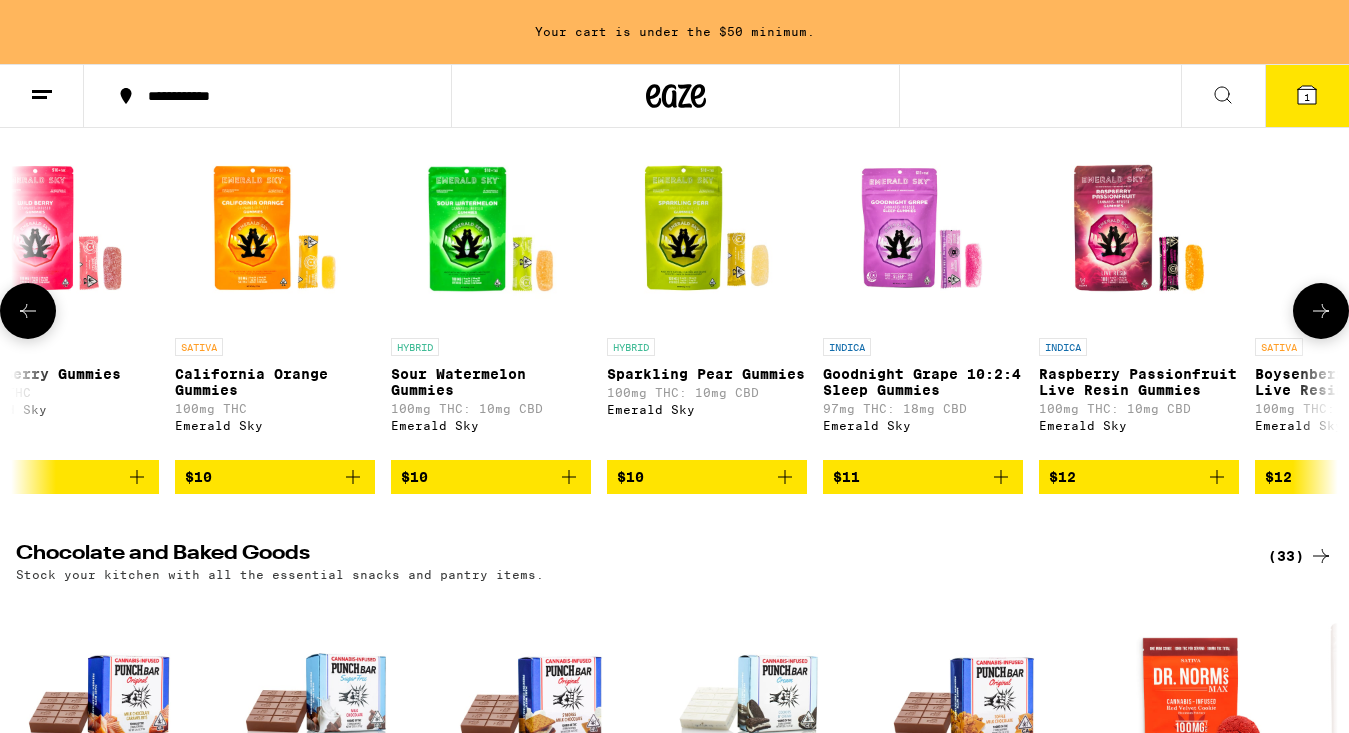 click 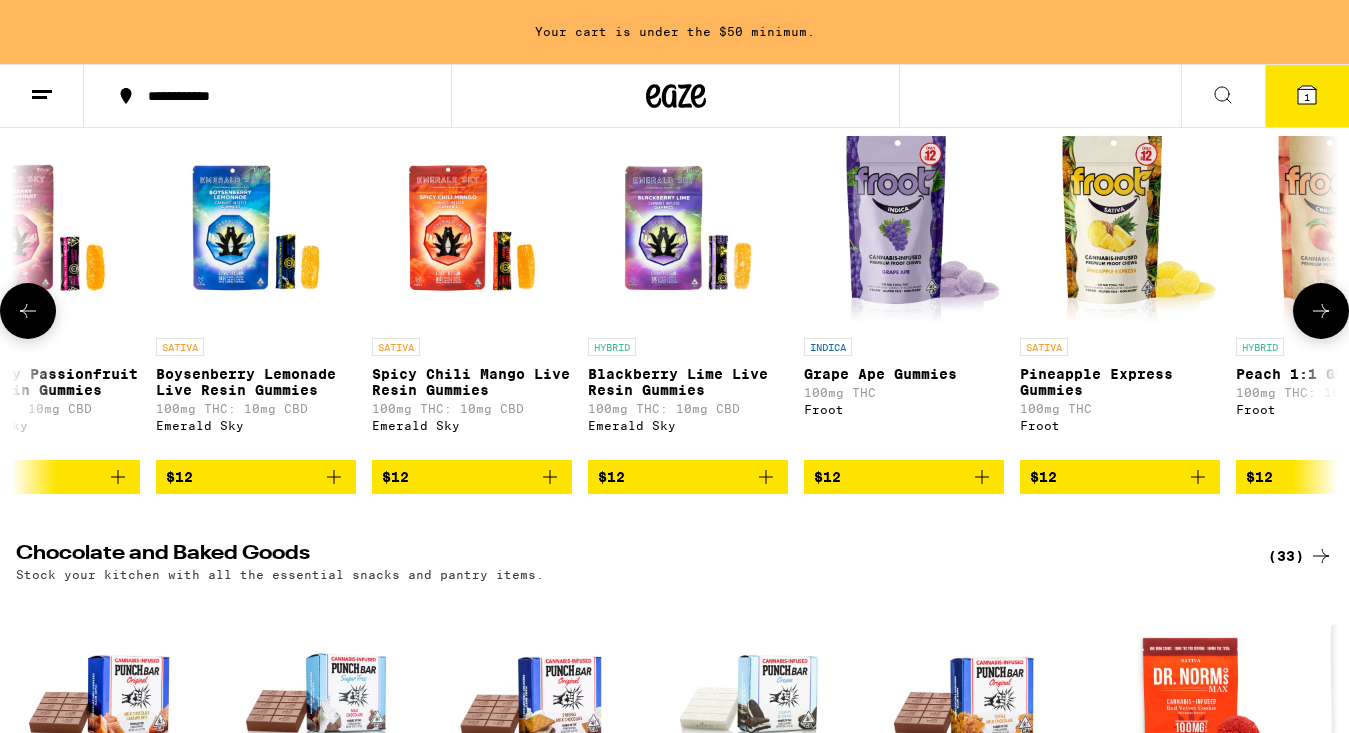 click 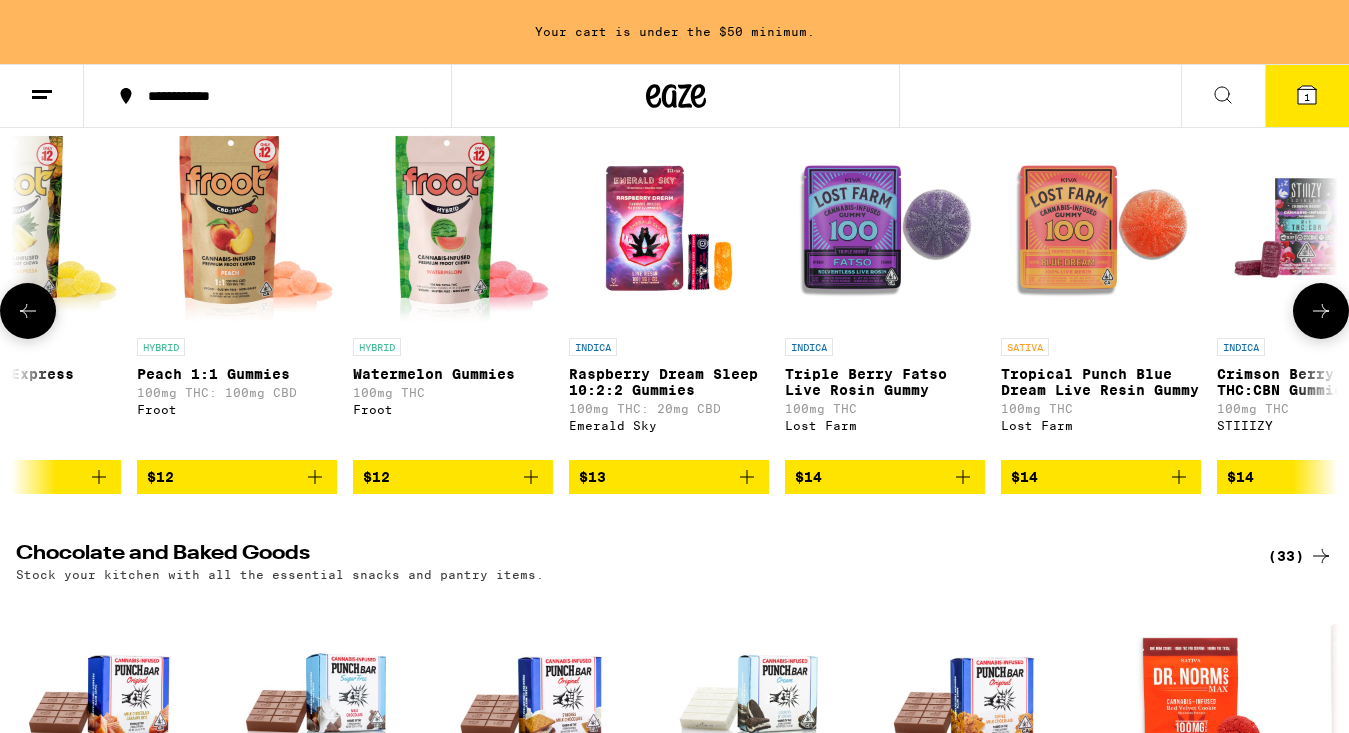click 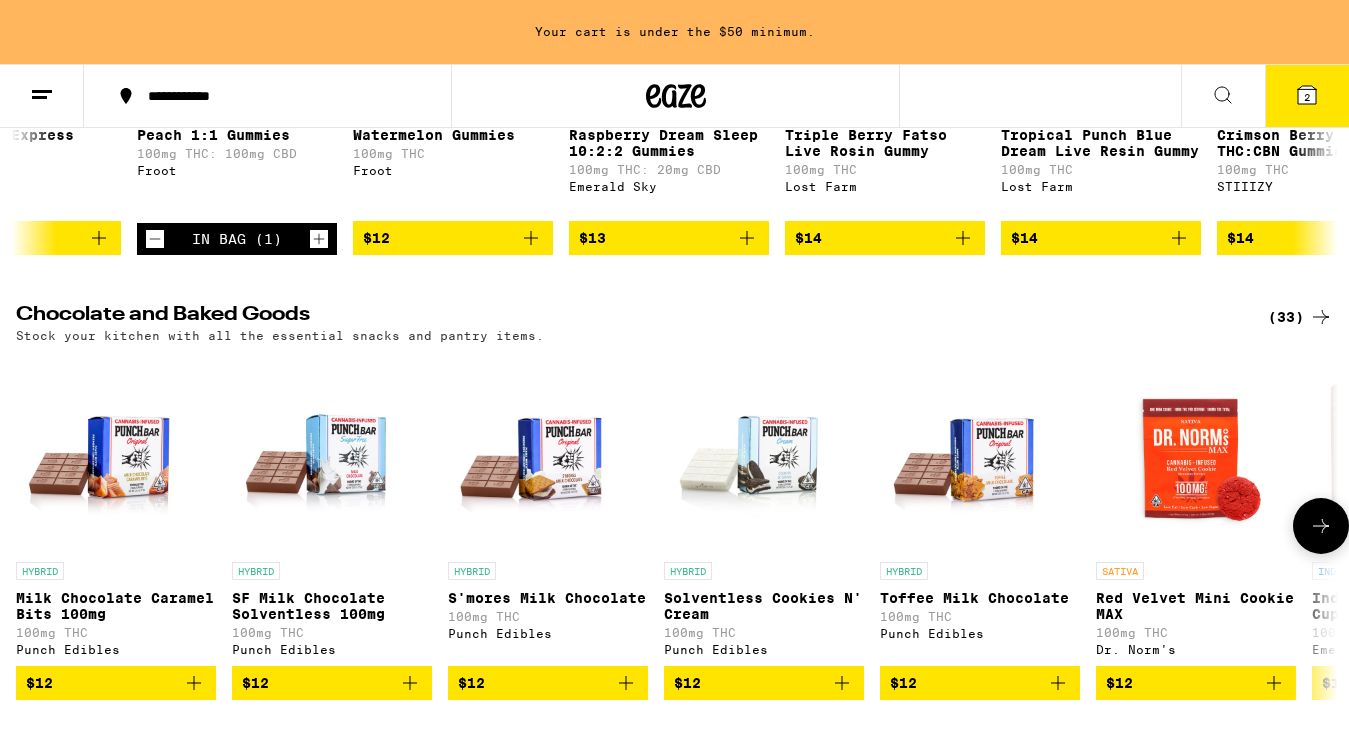 scroll, scrollTop: 570, scrollLeft: 0, axis: vertical 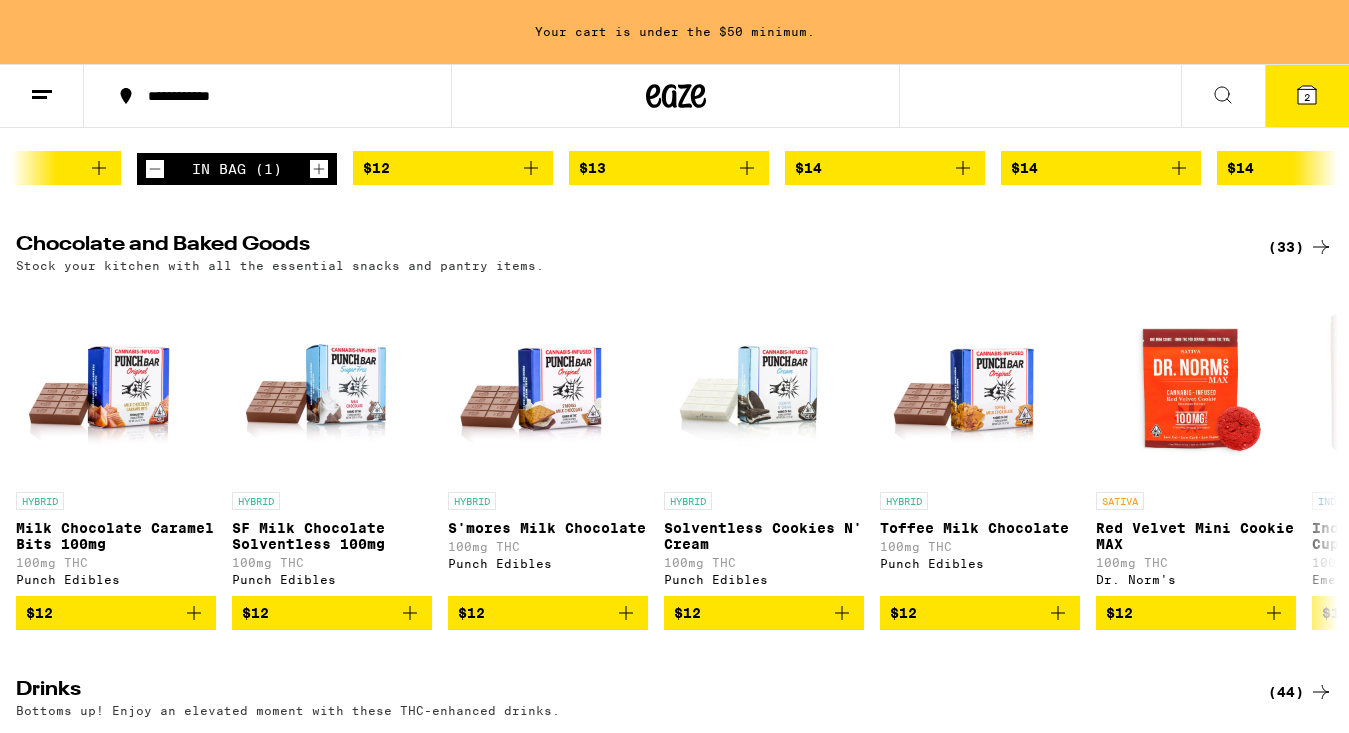 click on "(33)" at bounding box center (1300, 247) 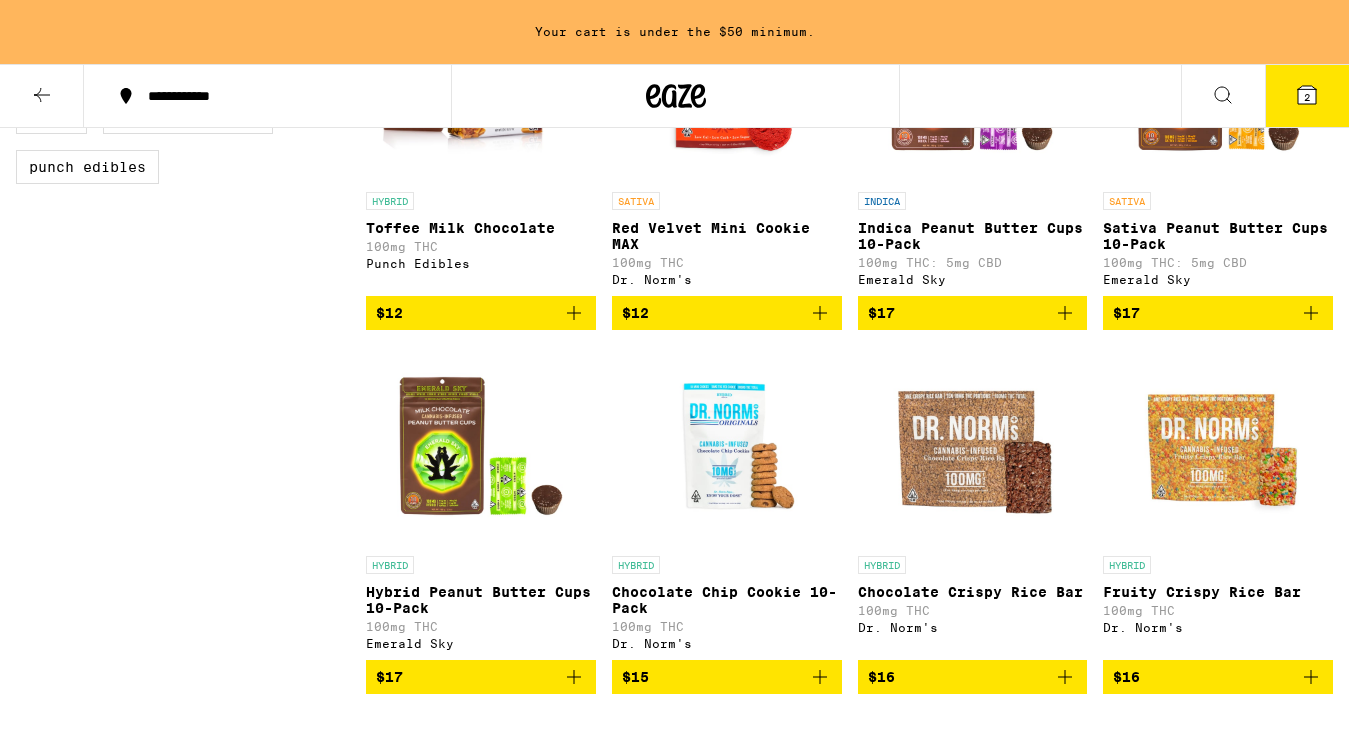 scroll, scrollTop: 720, scrollLeft: 0, axis: vertical 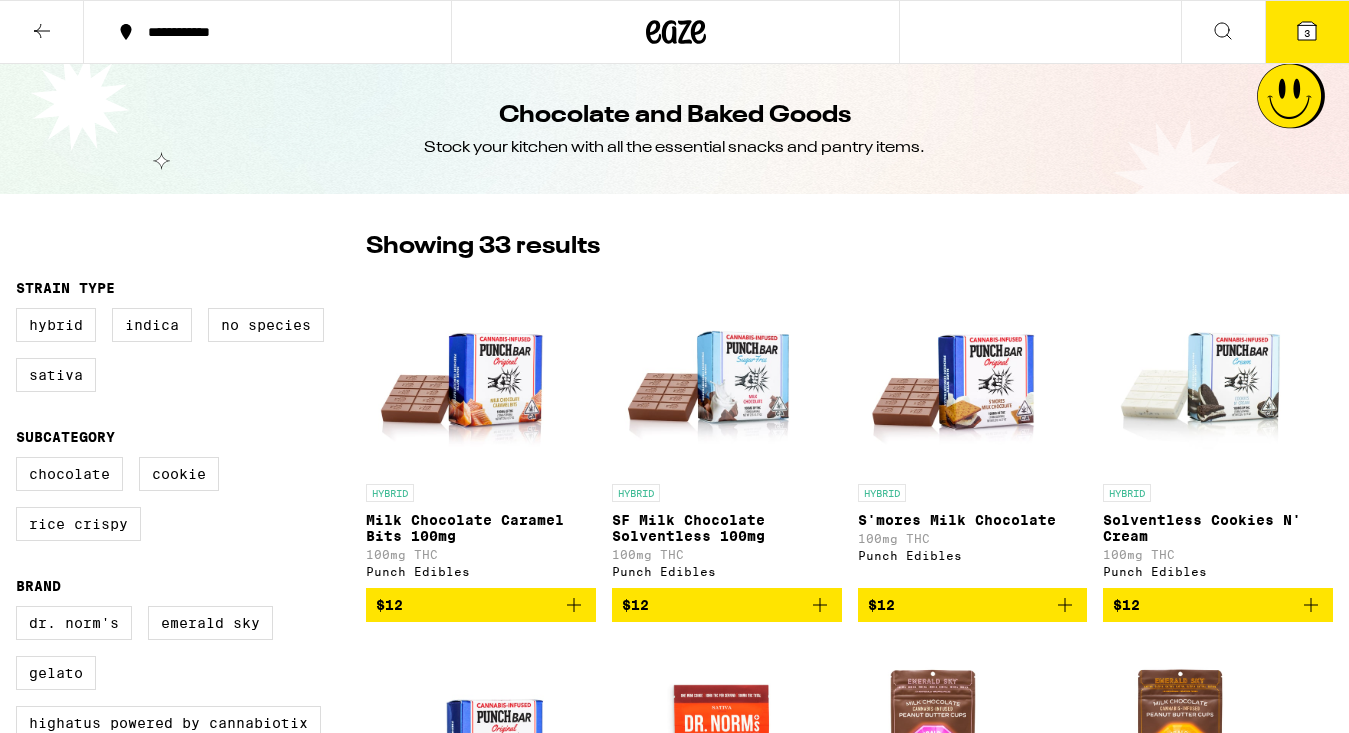 click on "3" at bounding box center [1307, 33] 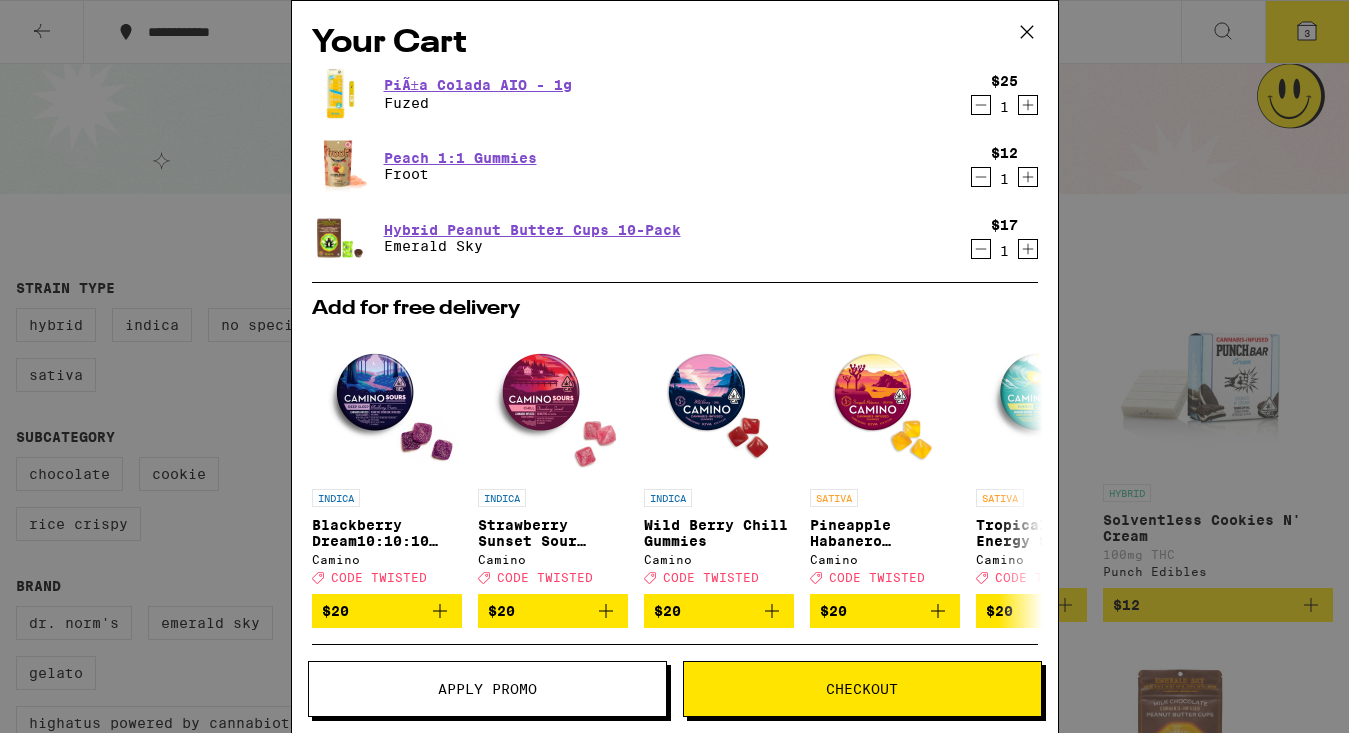 click on "Checkout" at bounding box center [862, 689] 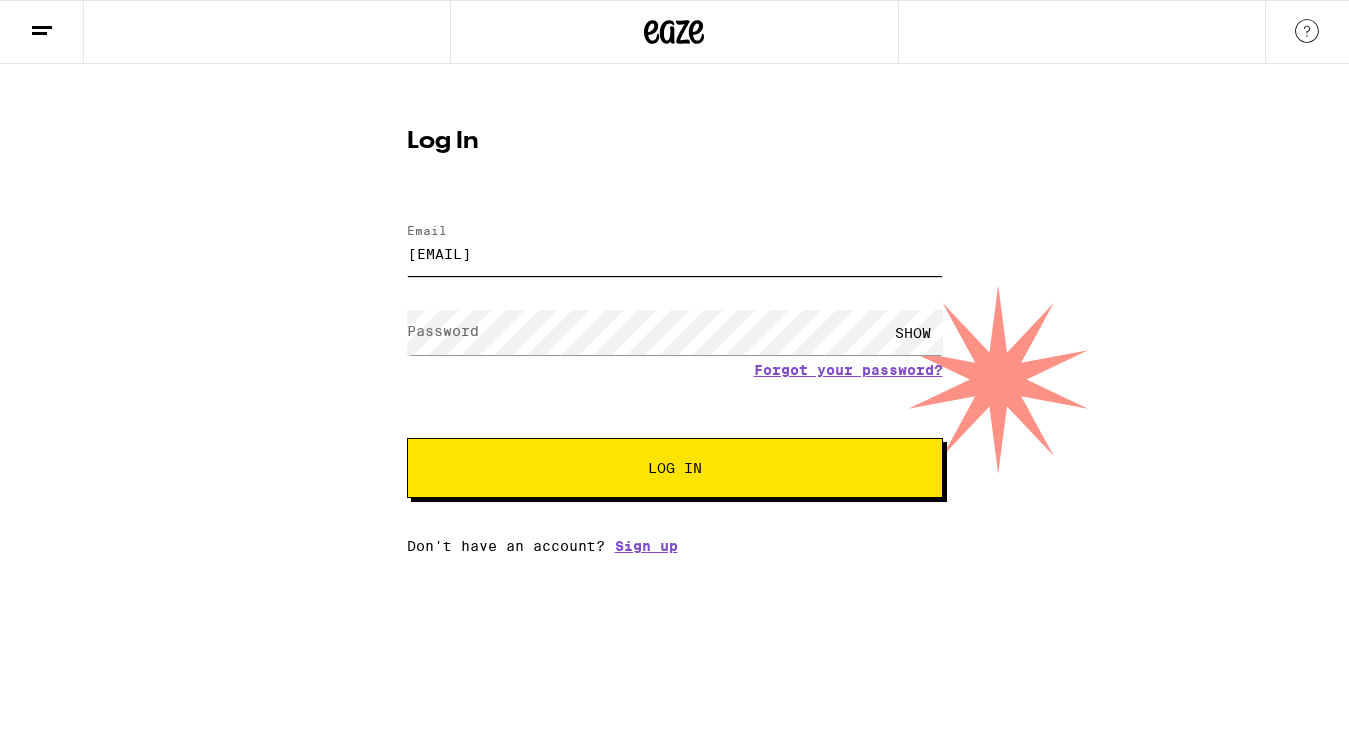 type on "[EMAIL]" 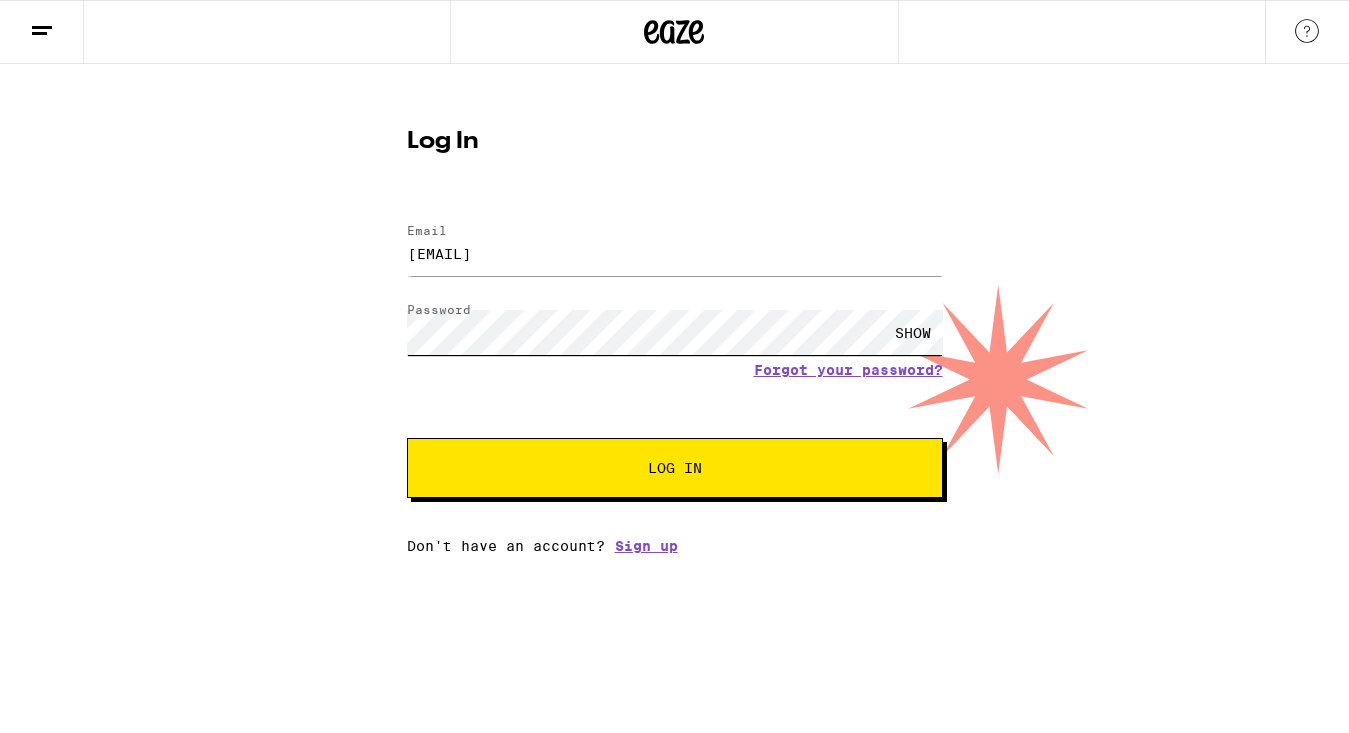 click on "Log In" at bounding box center (675, 468) 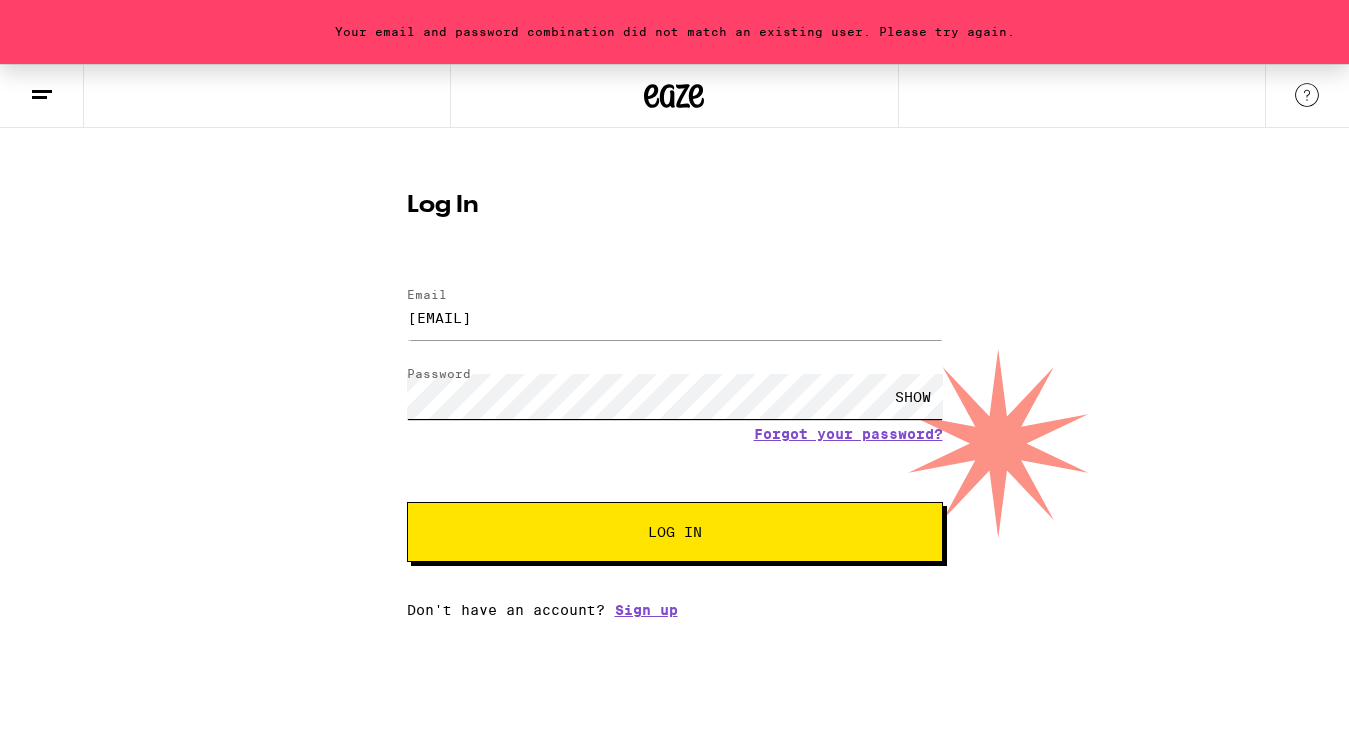 click on "Log In" at bounding box center [675, 532] 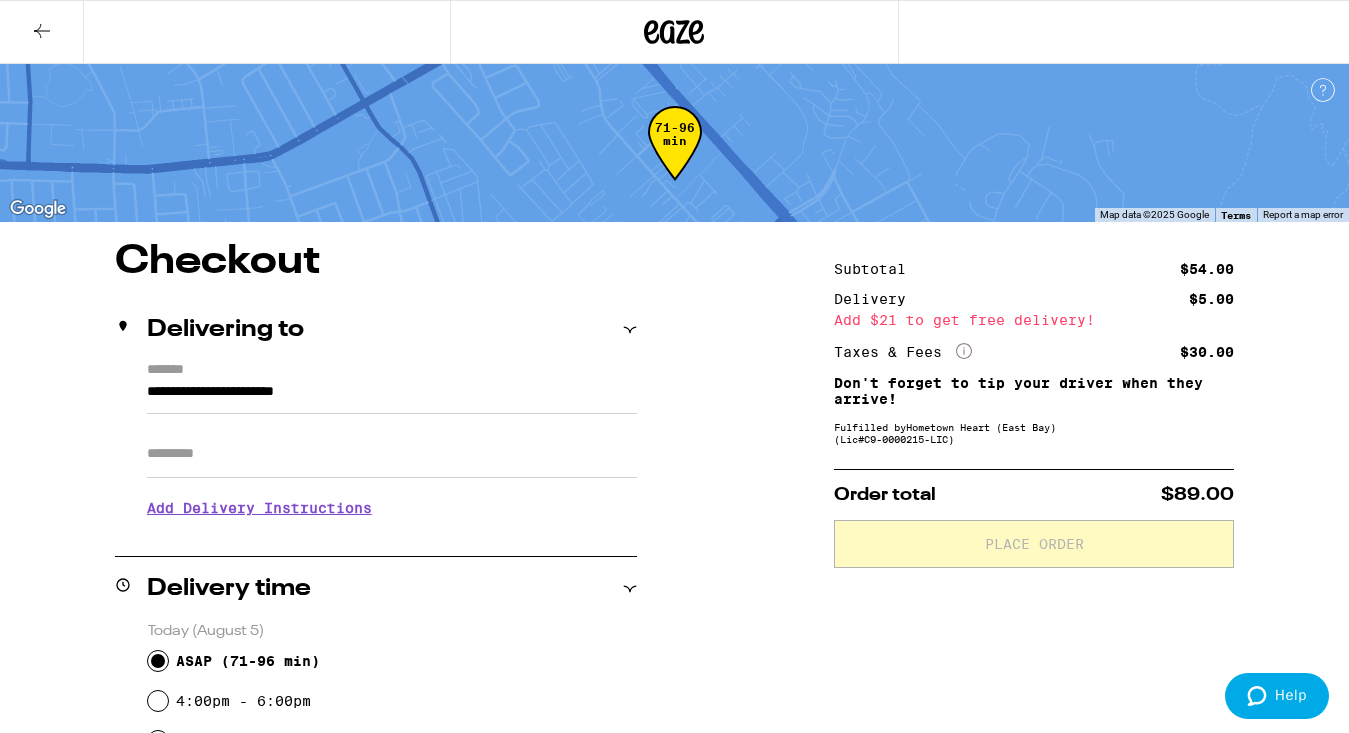 click on "More Info" 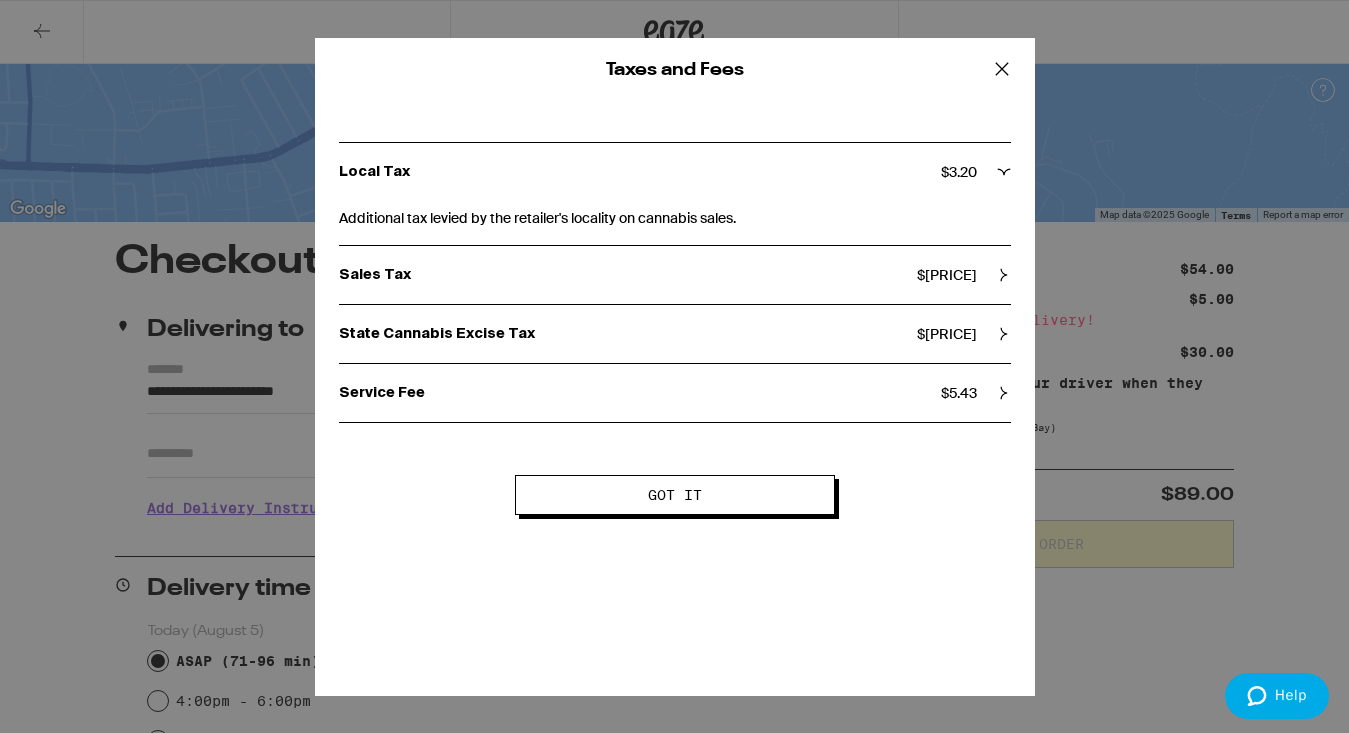 click 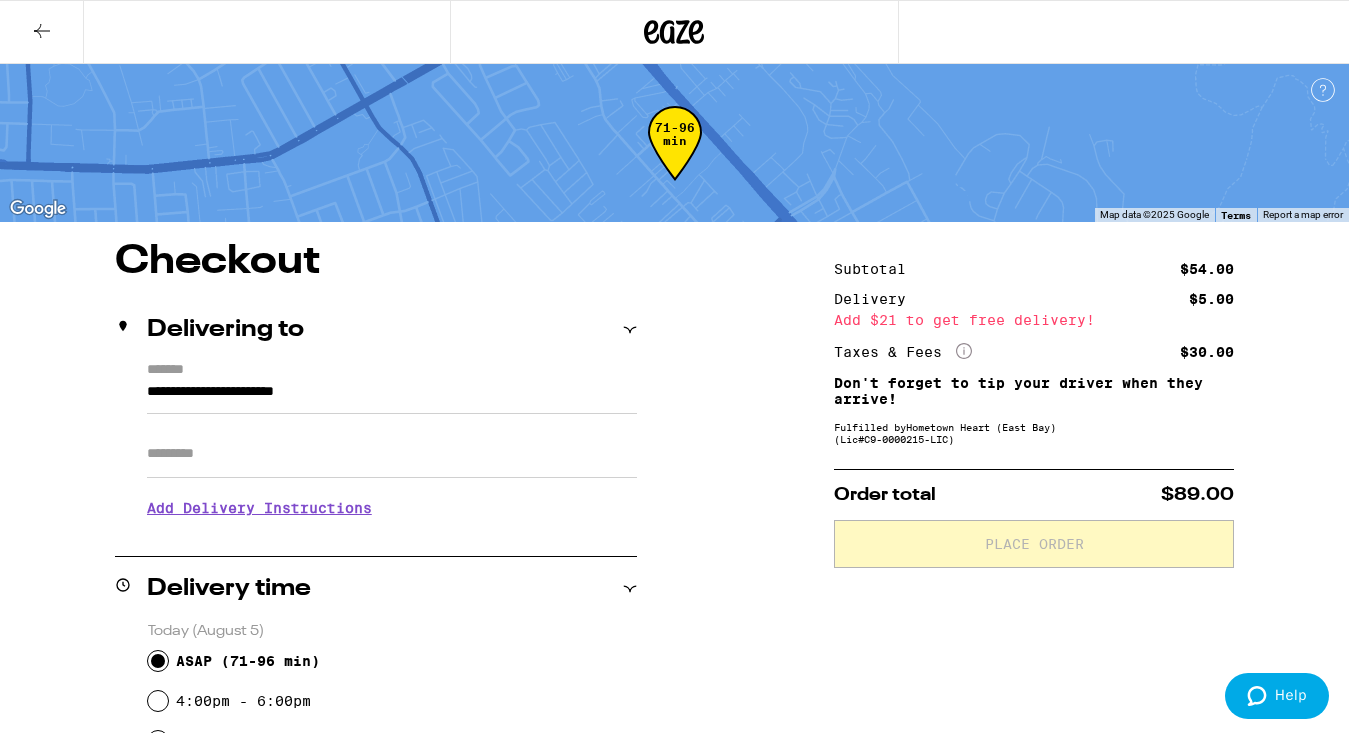click on "More Info" 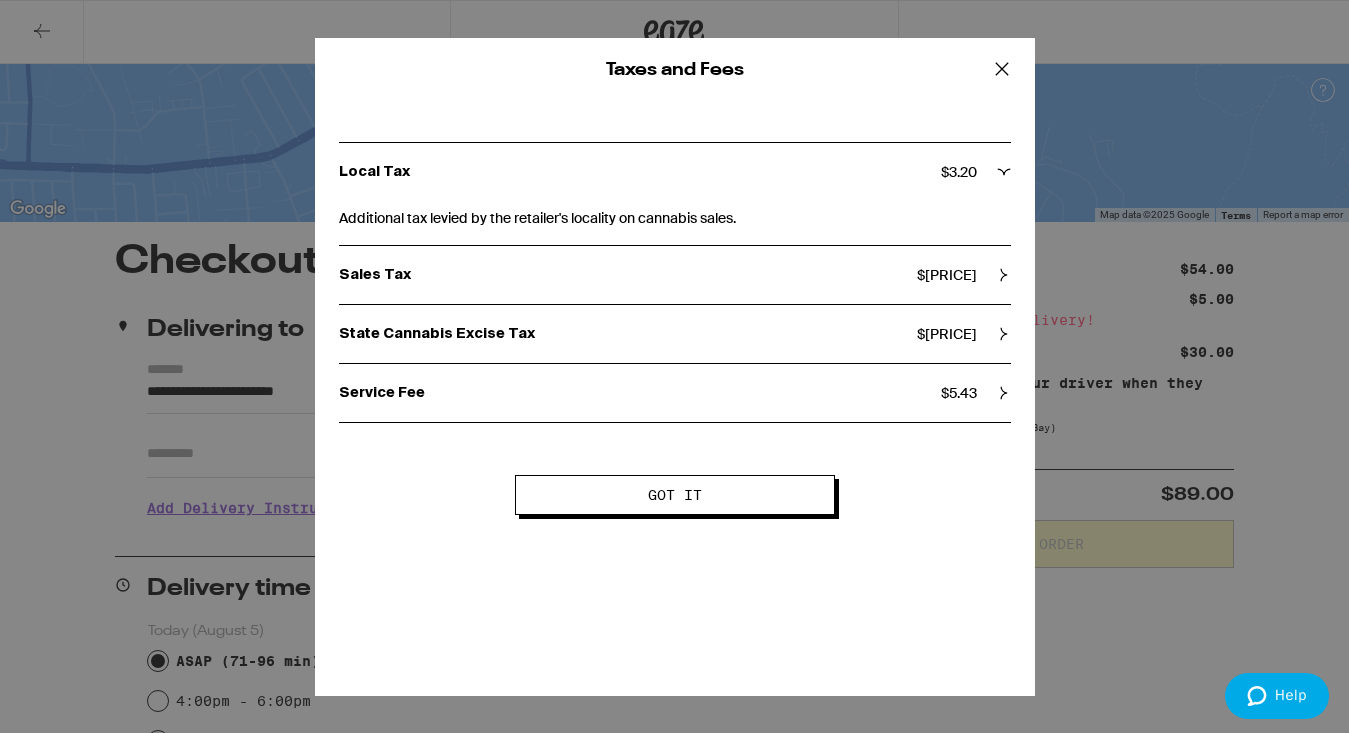 click on "Service Fee $ [PRICE]" at bounding box center (675, 393) 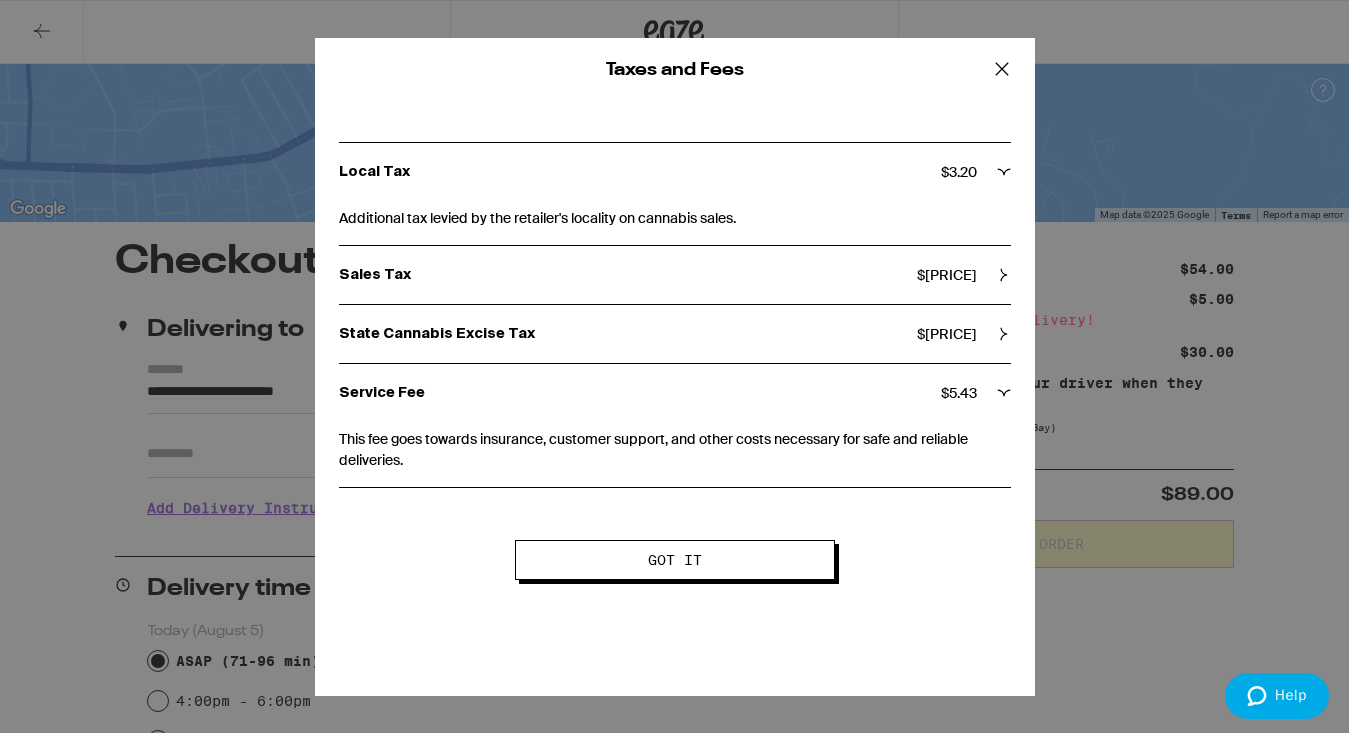 click 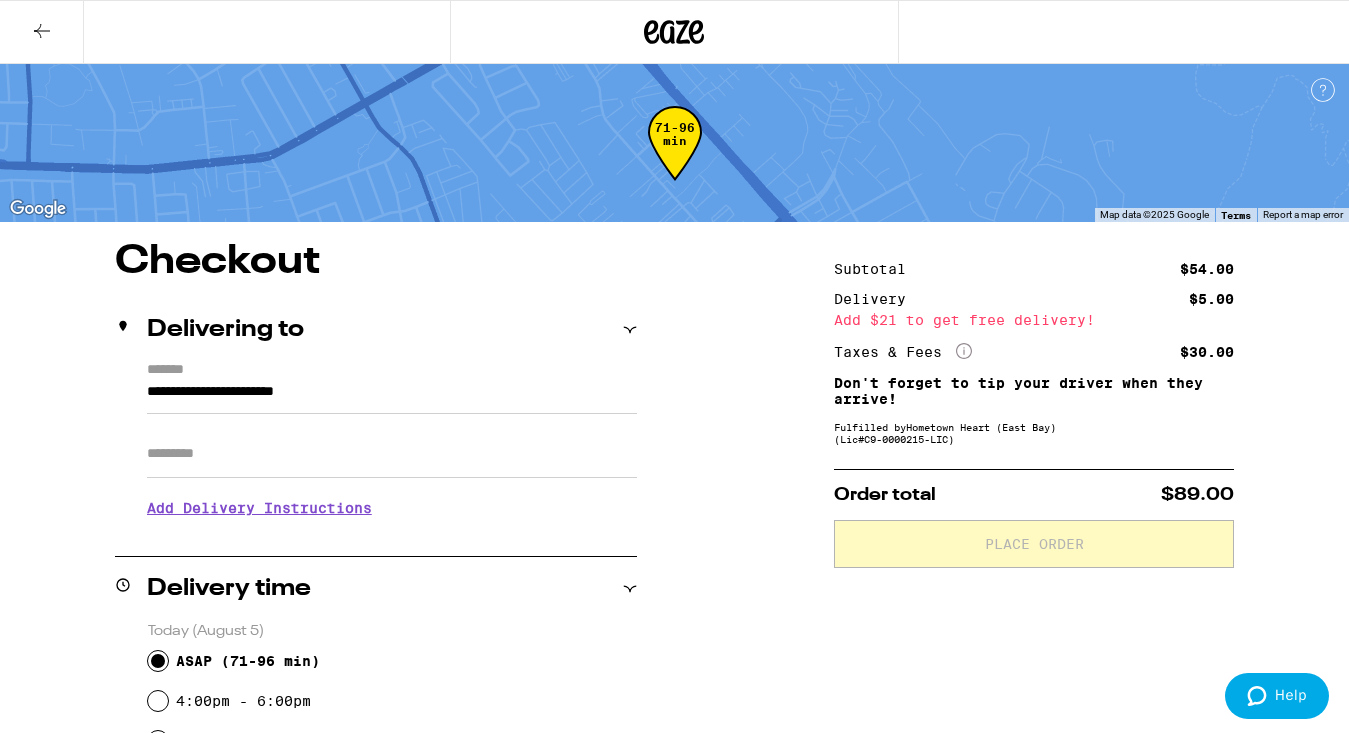 scroll, scrollTop: 0, scrollLeft: 0, axis: both 